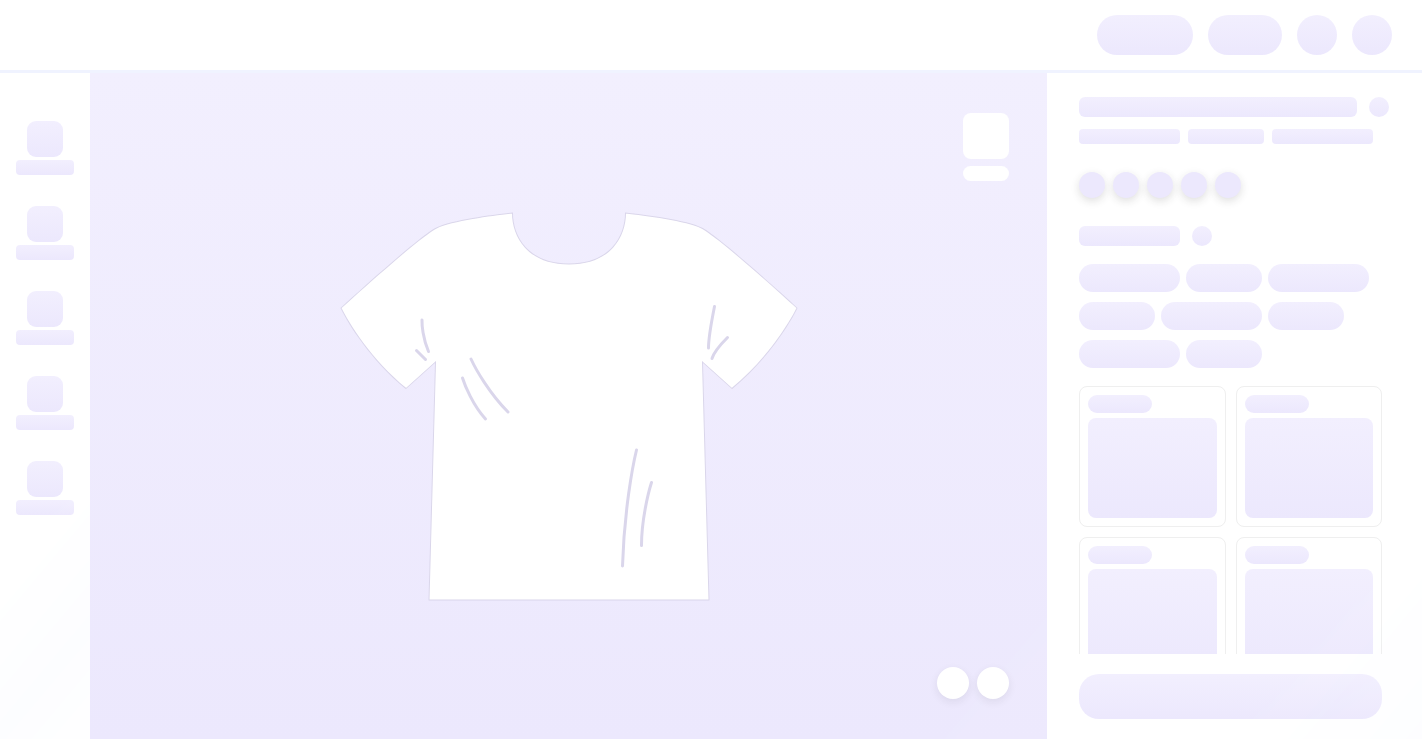 scroll, scrollTop: 0, scrollLeft: 0, axis: both 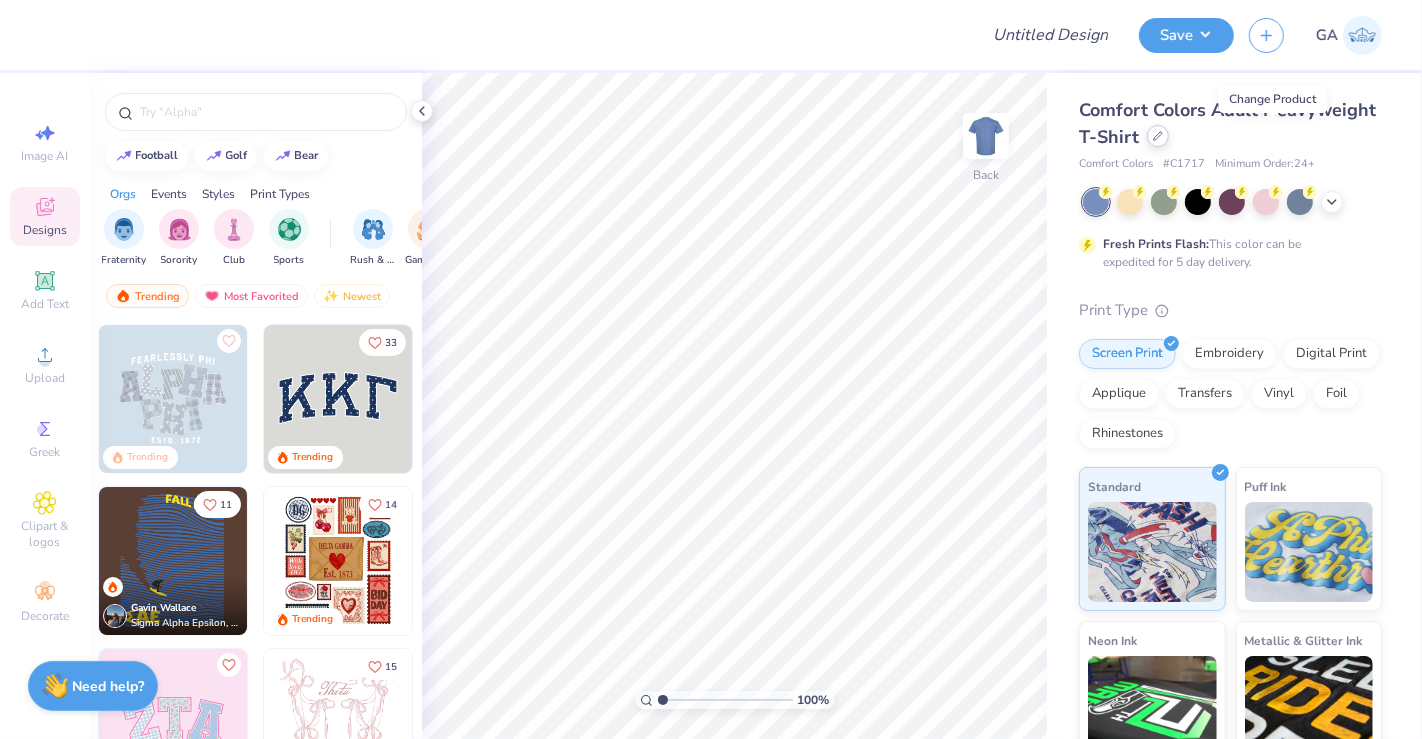 click 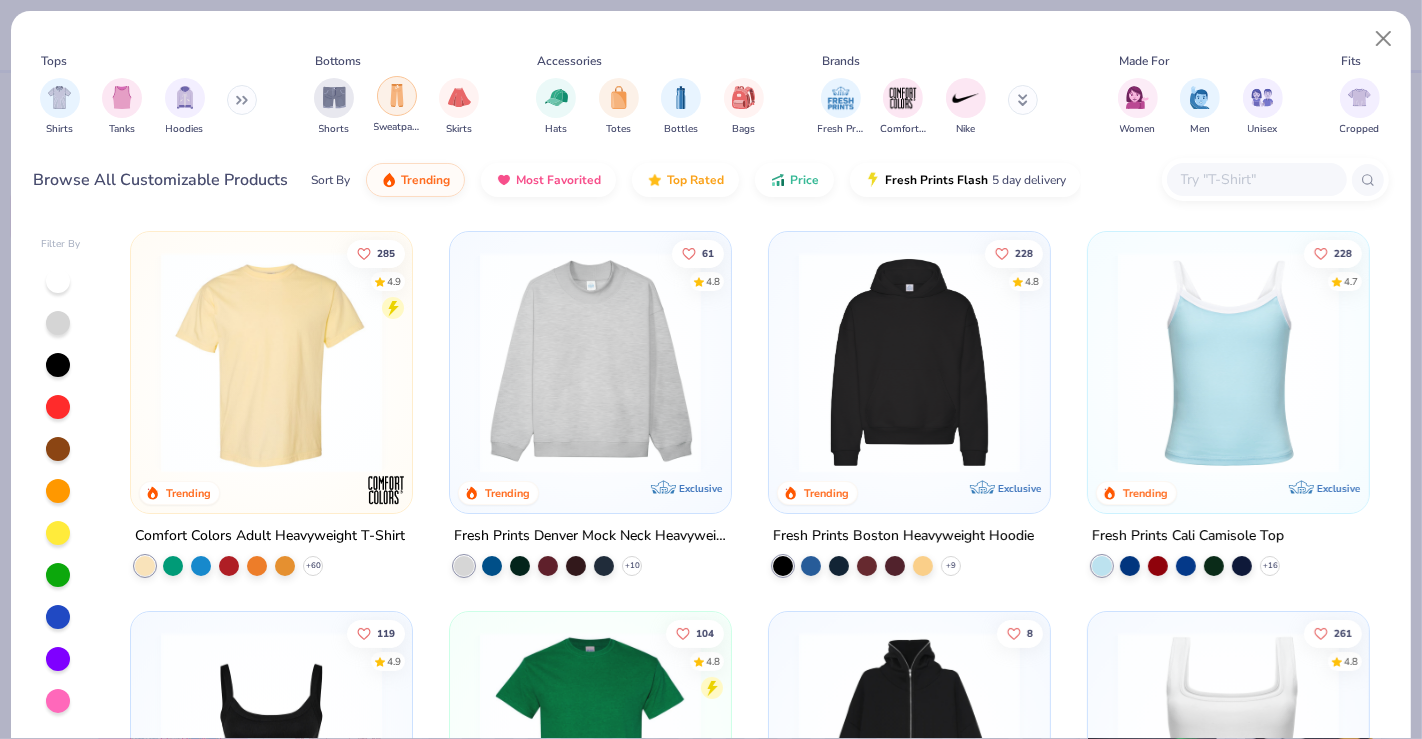 click at bounding box center [397, 96] 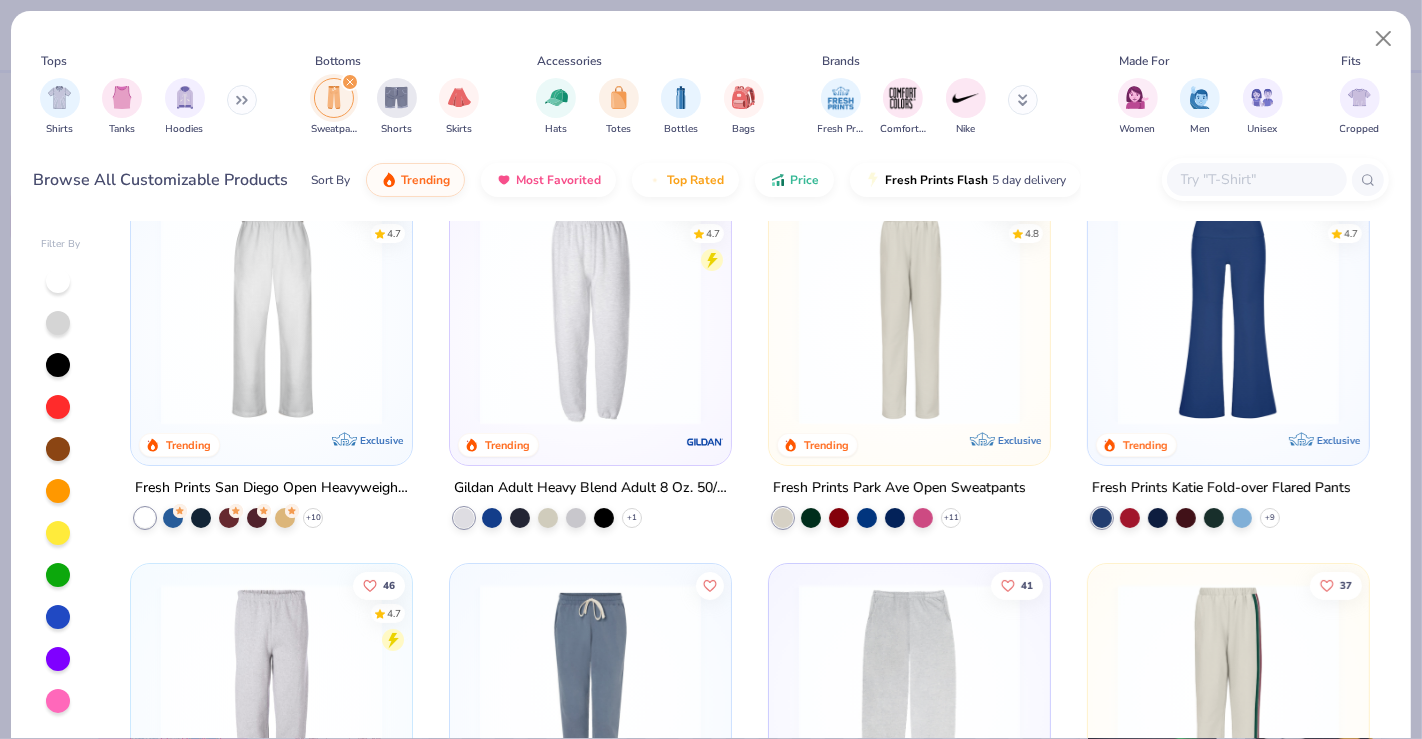 scroll, scrollTop: 51, scrollLeft: 0, axis: vertical 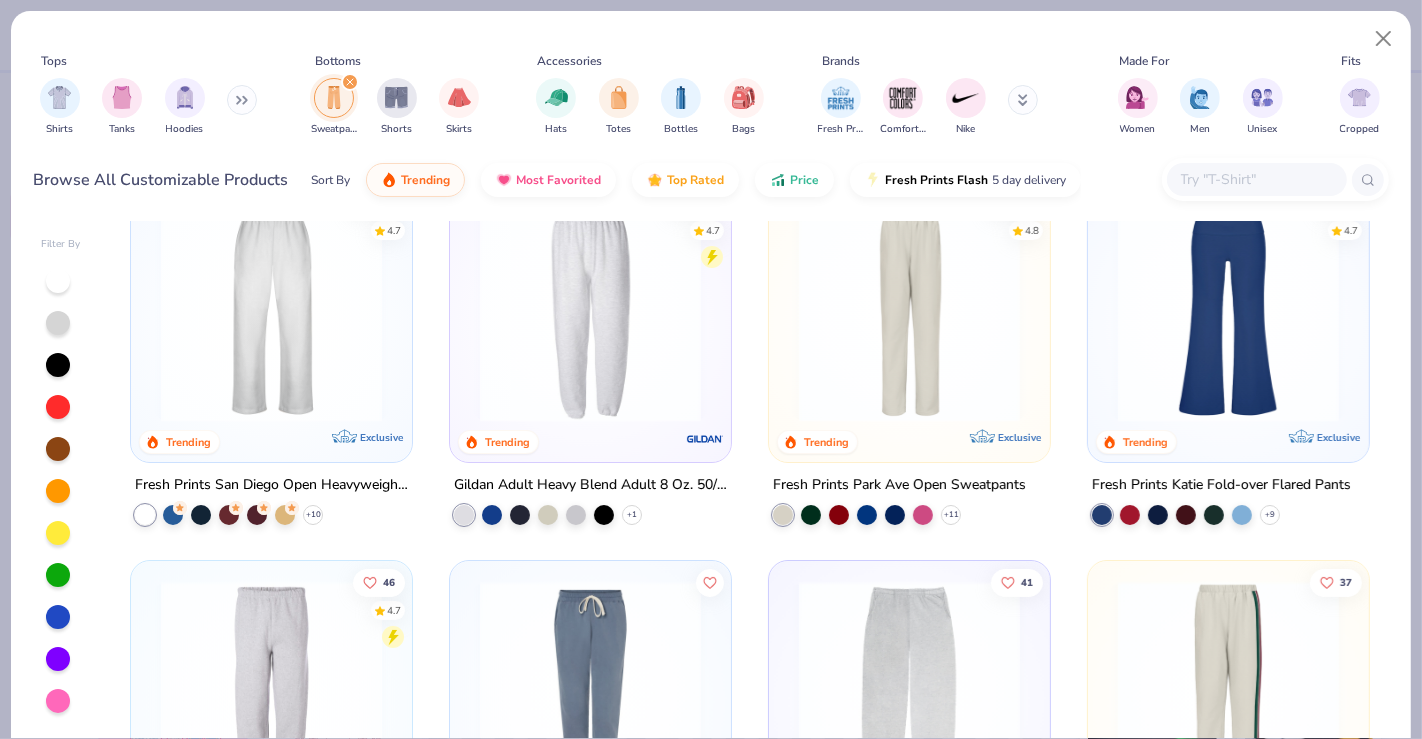 click at bounding box center [1228, 311] 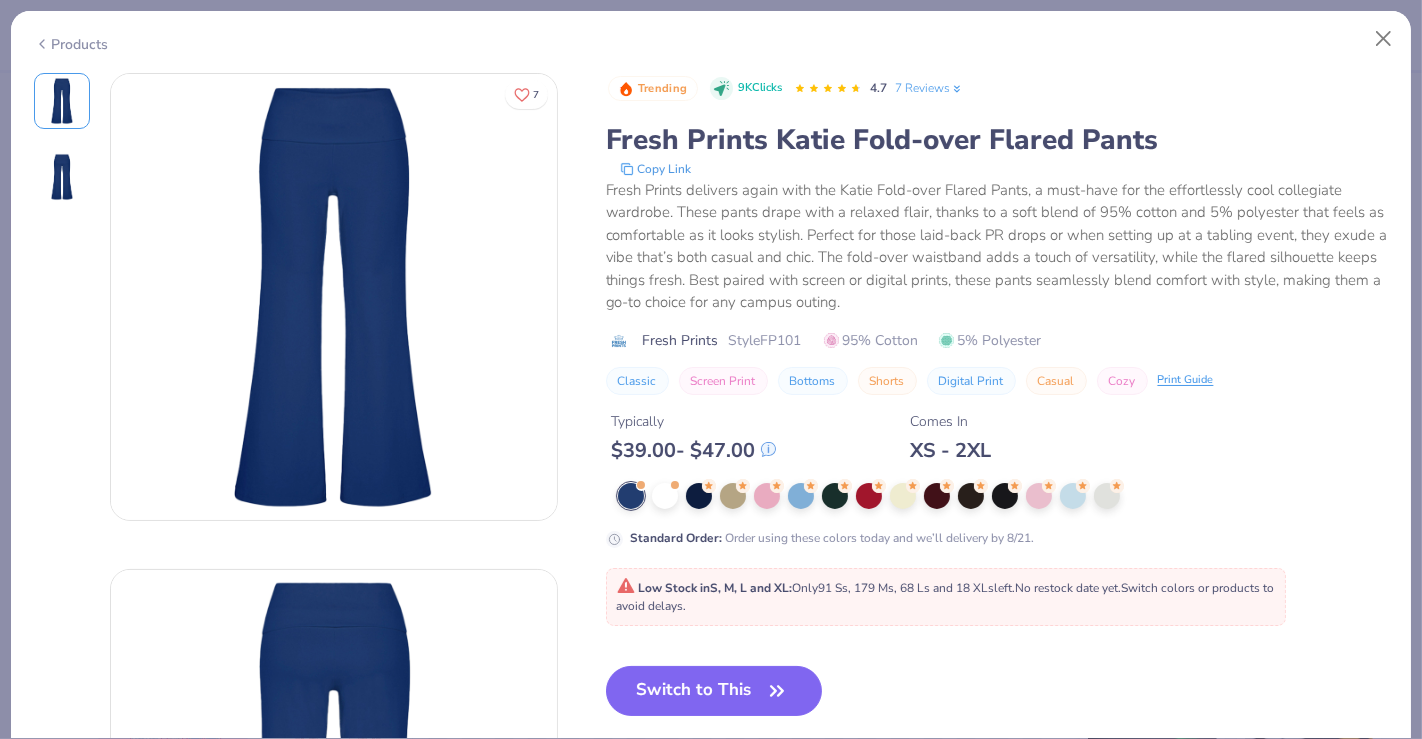 click on "Products" at bounding box center [71, 44] 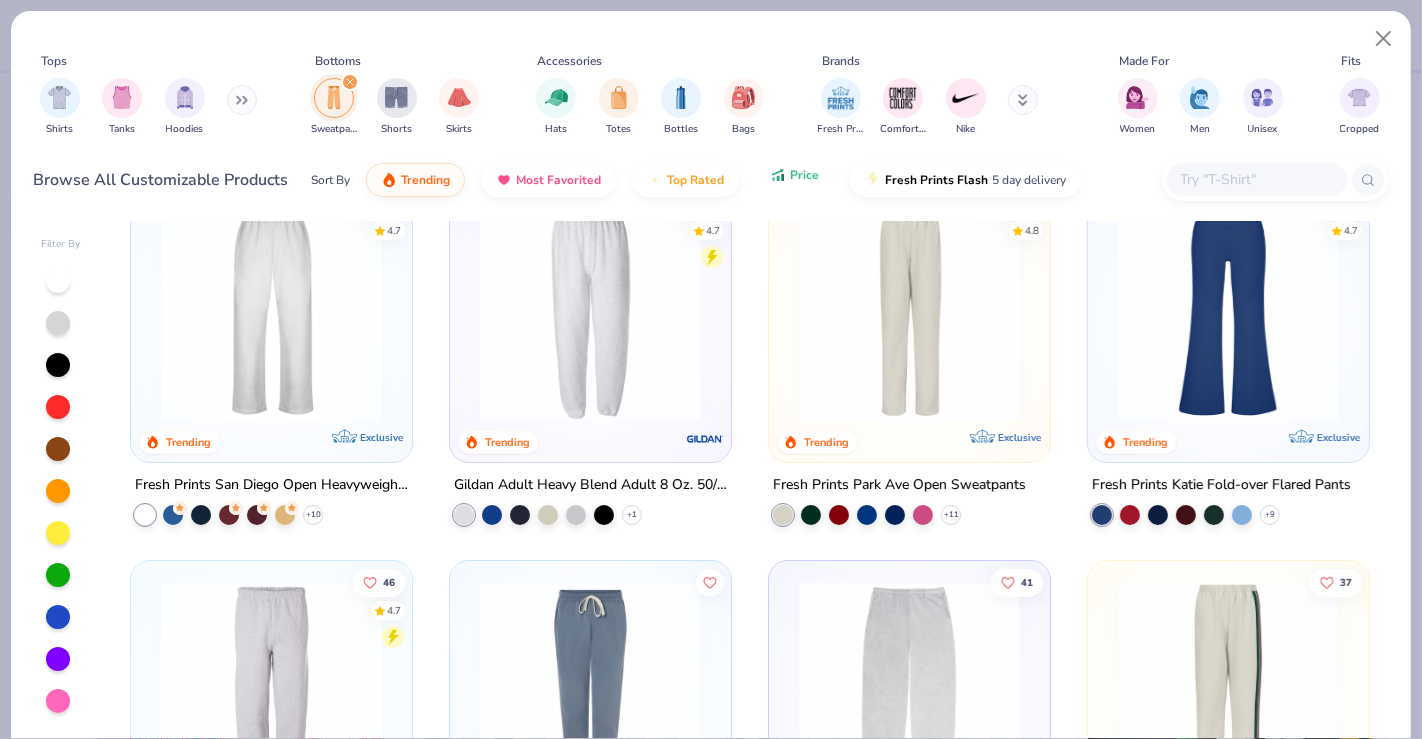 click 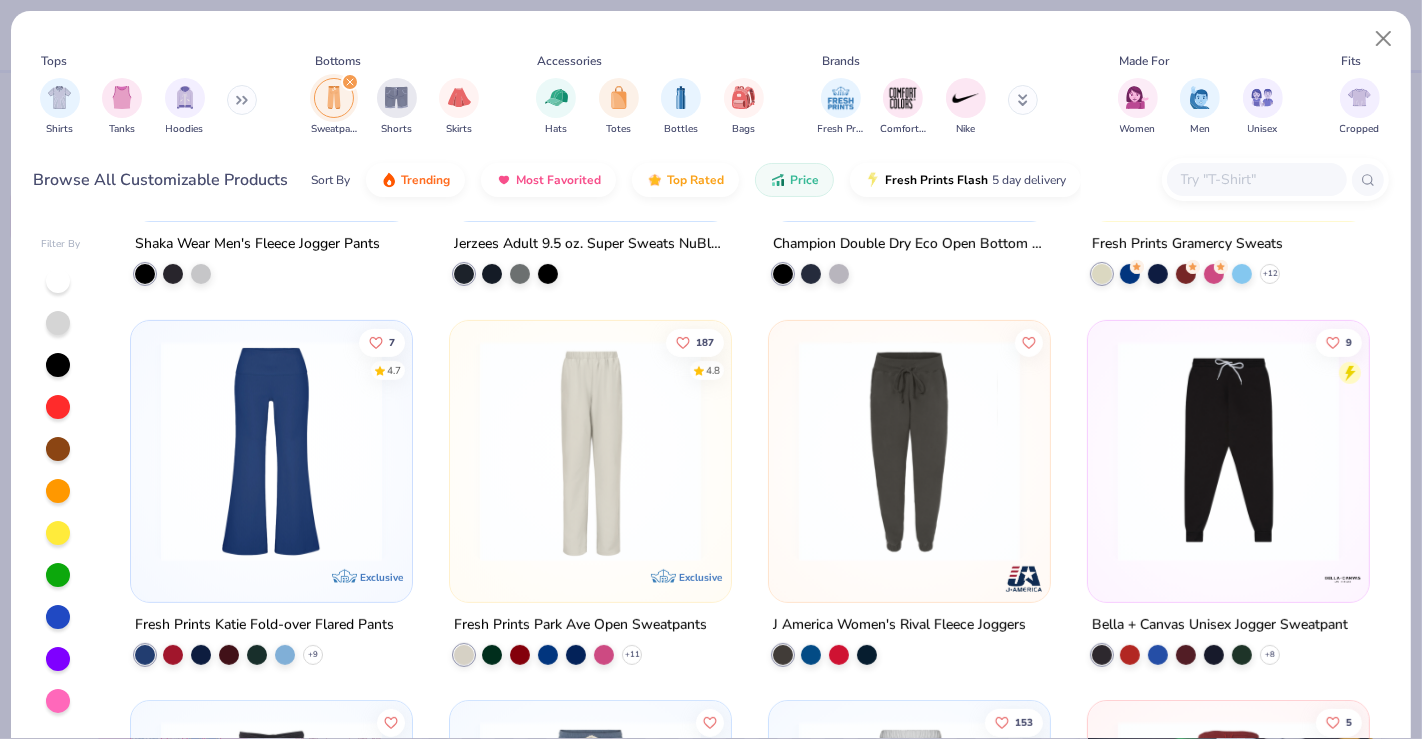 scroll, scrollTop: 668, scrollLeft: 0, axis: vertical 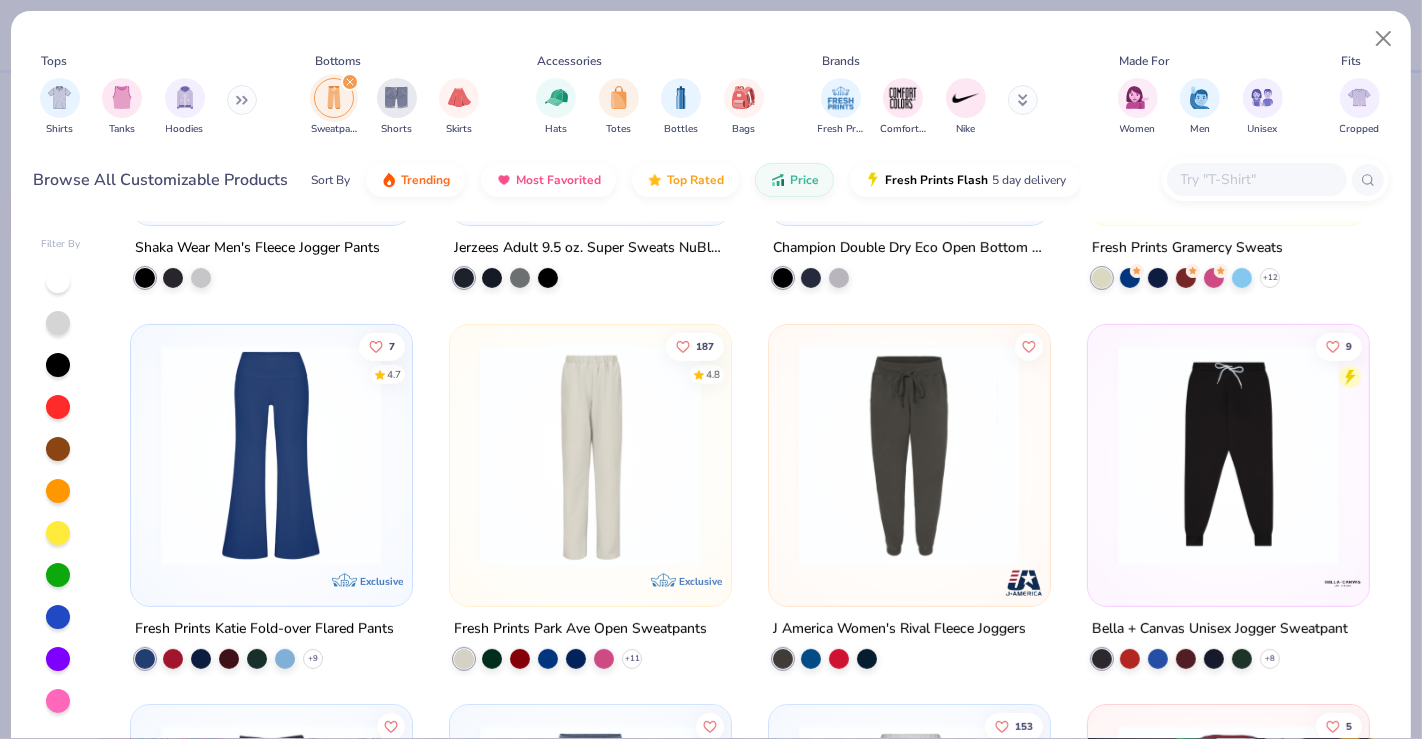 click at bounding box center [271, 454] 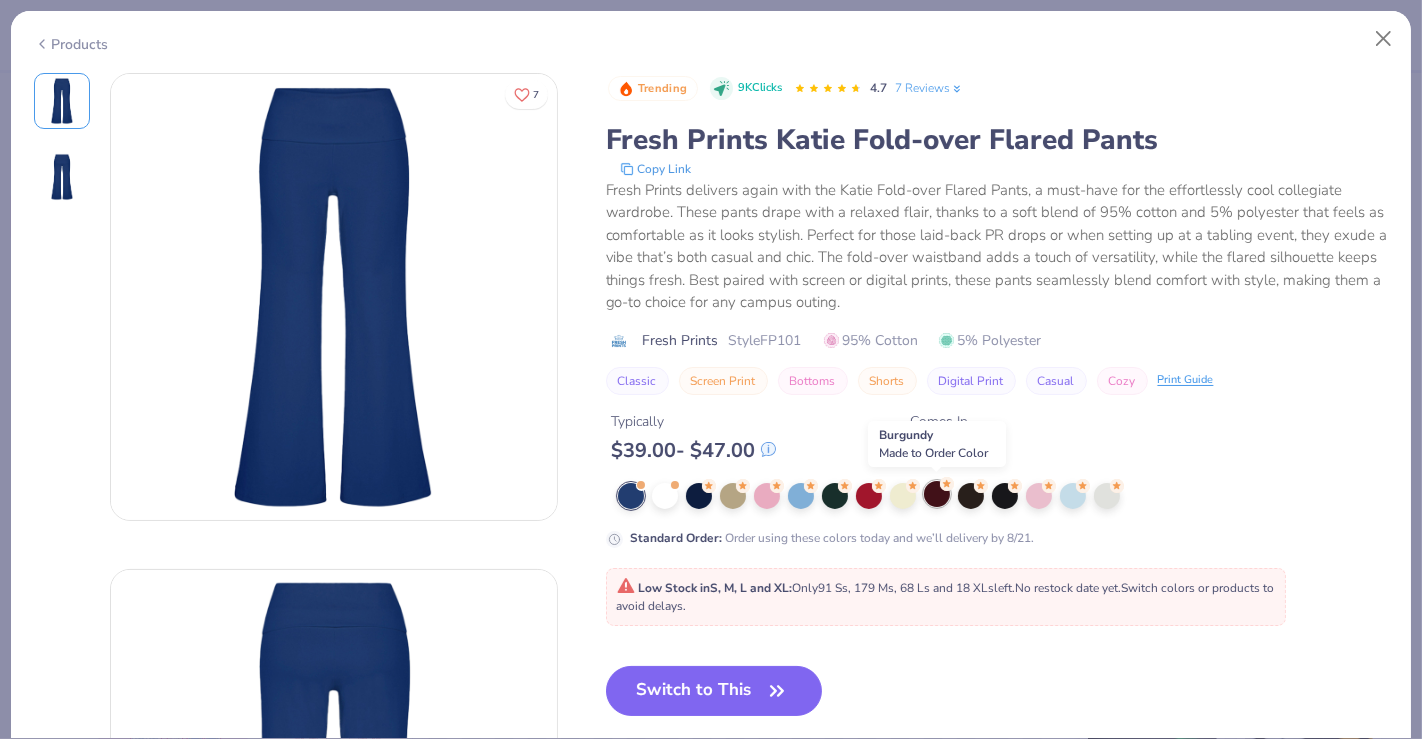 click at bounding box center (937, 494) 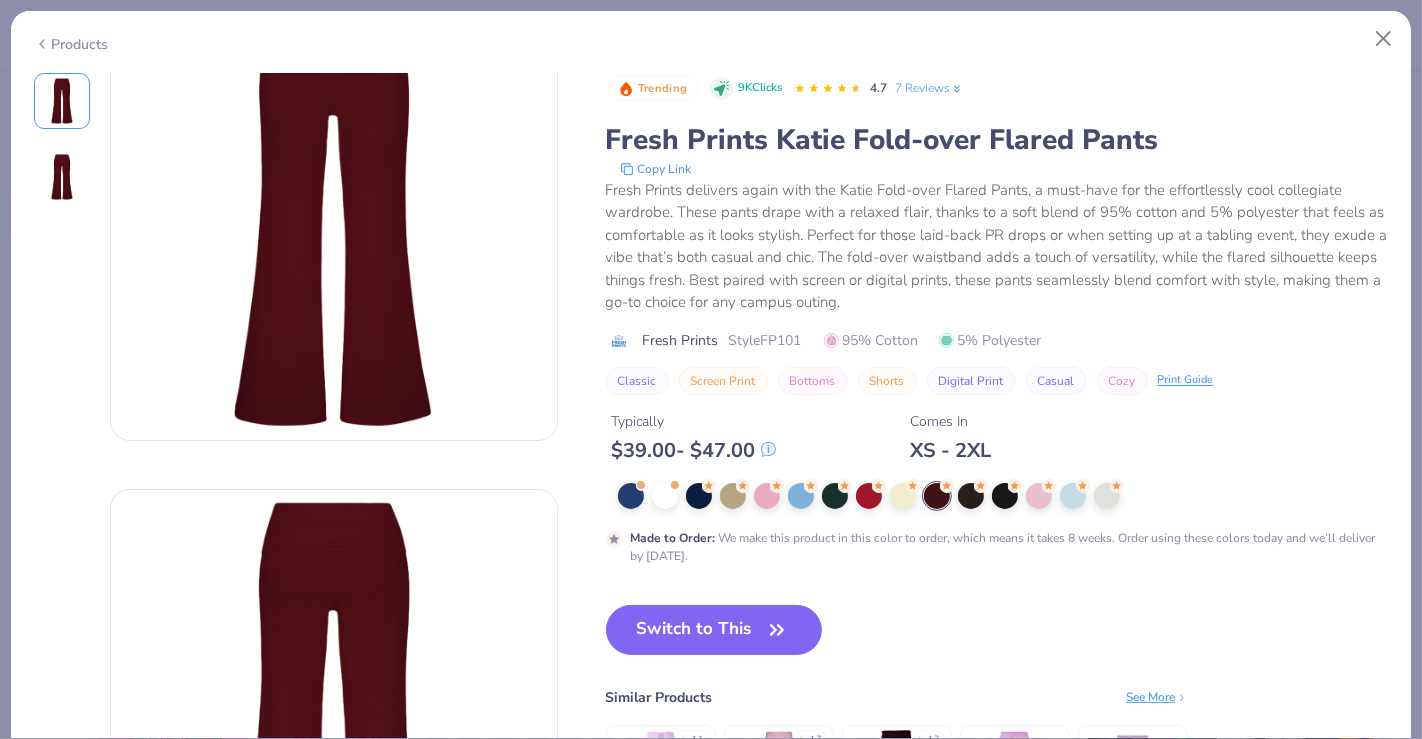 scroll, scrollTop: 0, scrollLeft: 0, axis: both 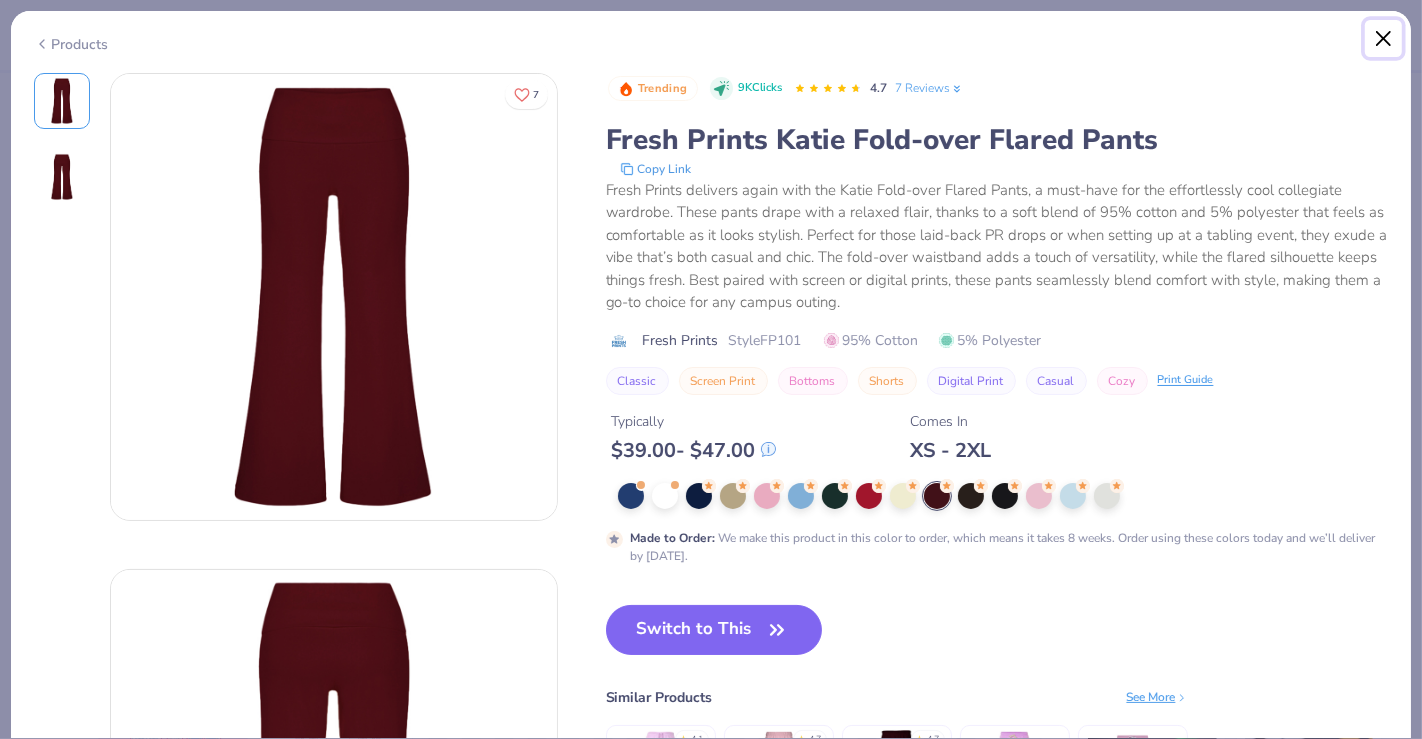 click at bounding box center (1384, 39) 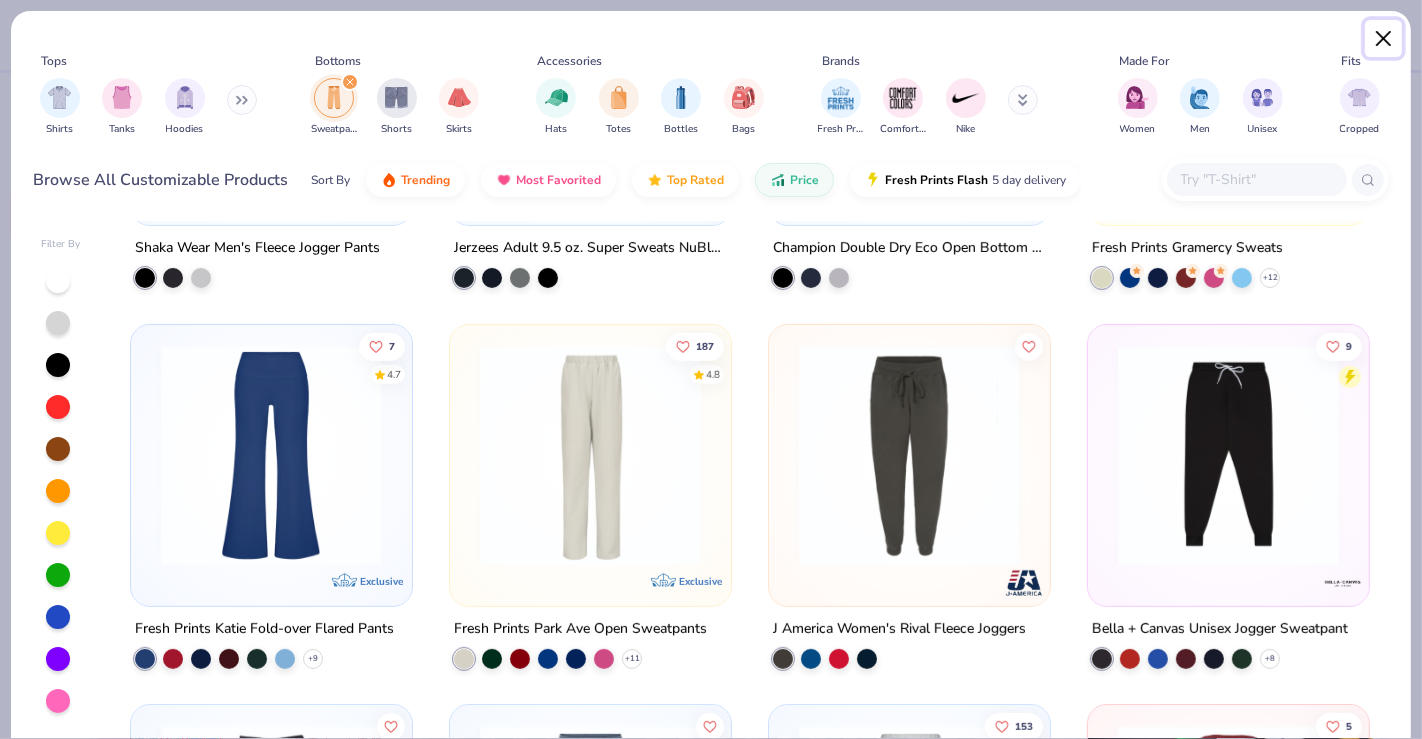 click at bounding box center (1384, 39) 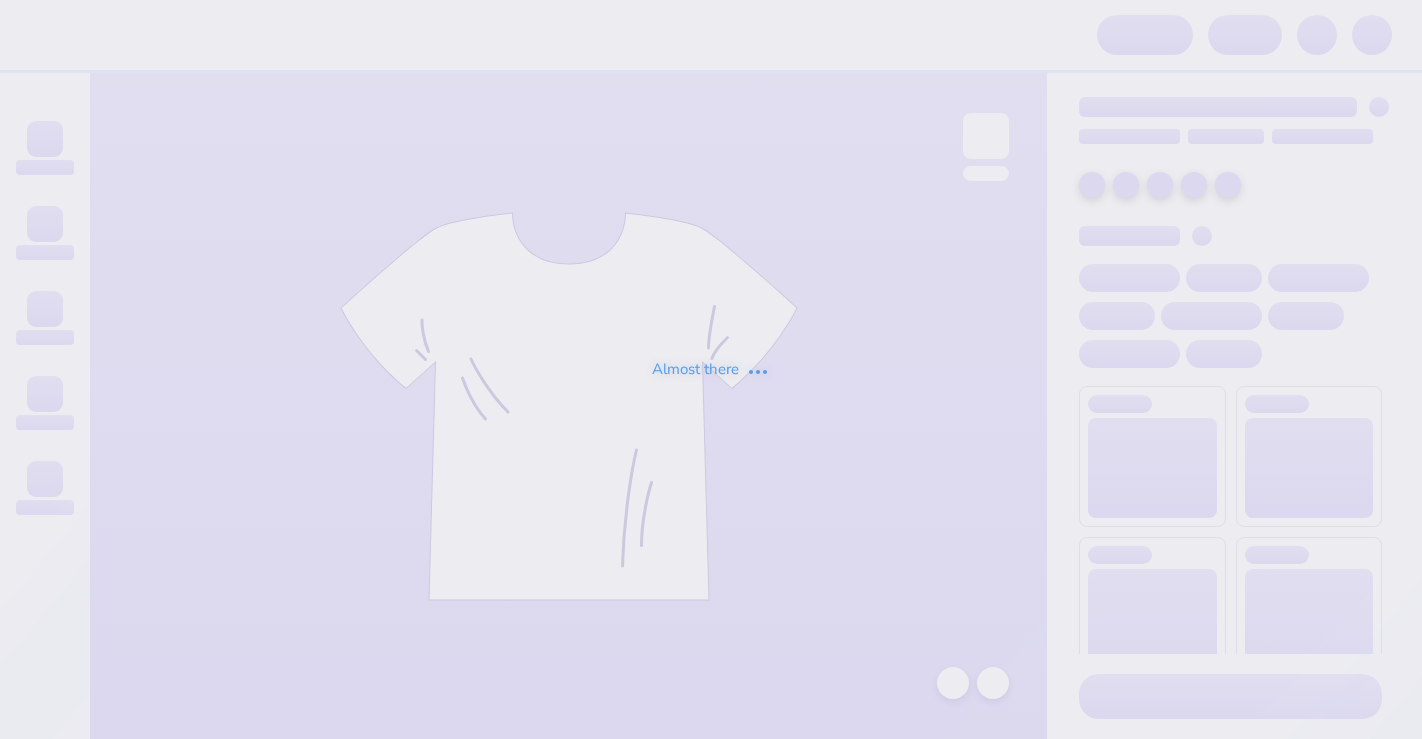 scroll, scrollTop: 0, scrollLeft: 0, axis: both 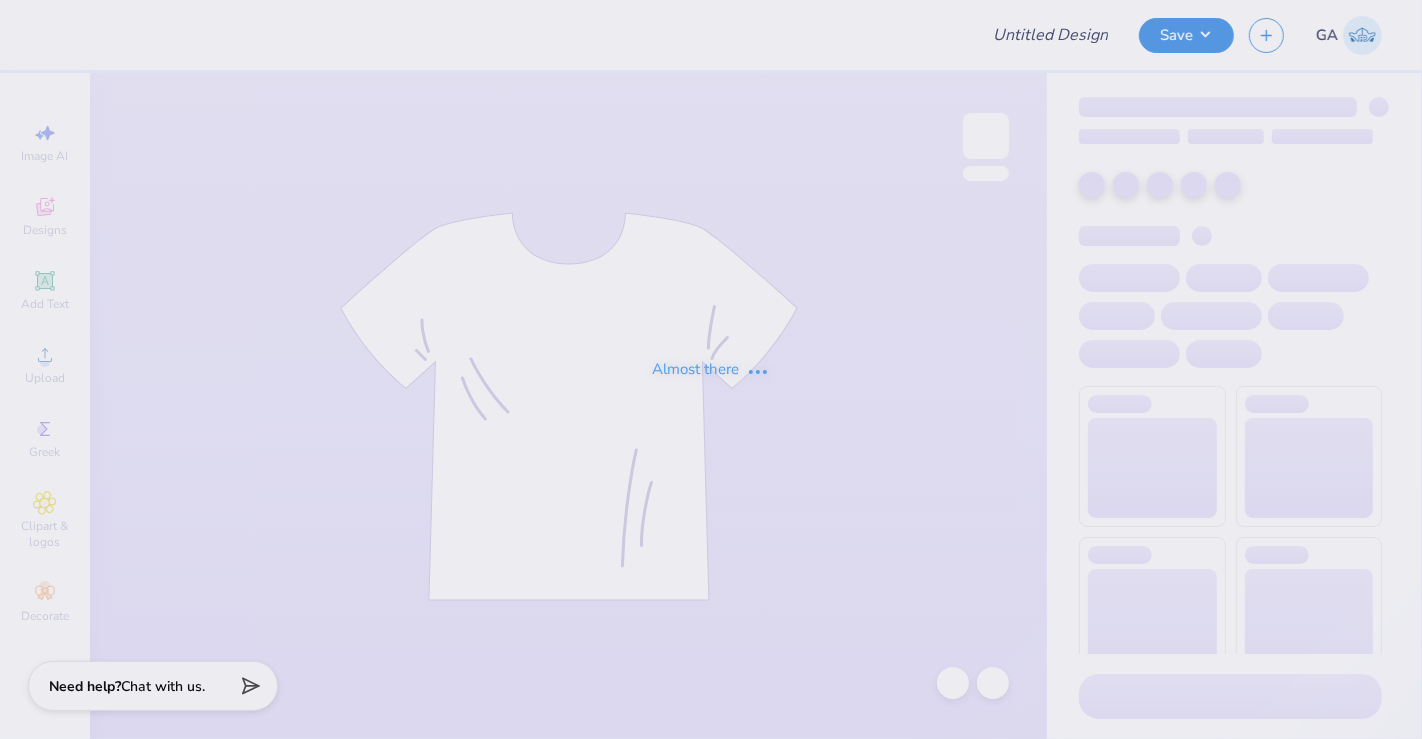 type on "MADT SWEATS" 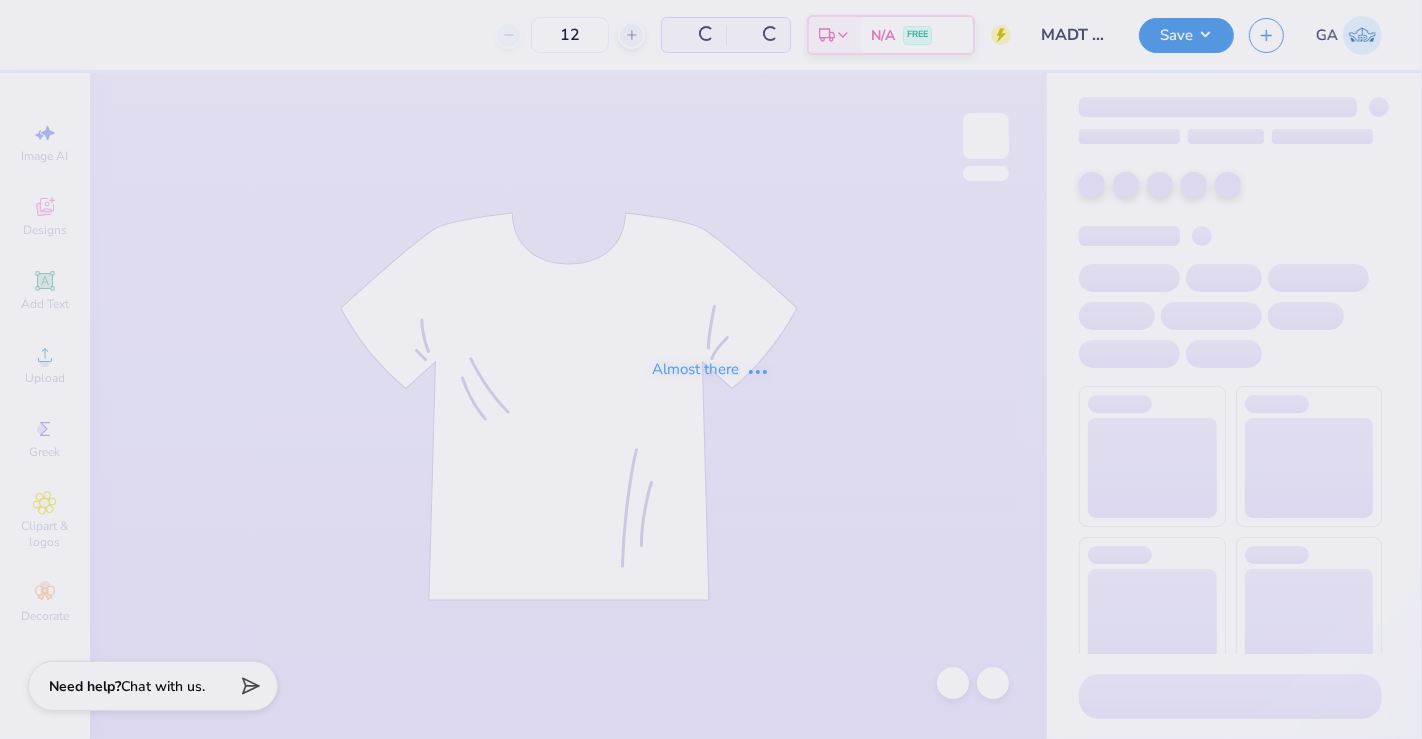 type on "50" 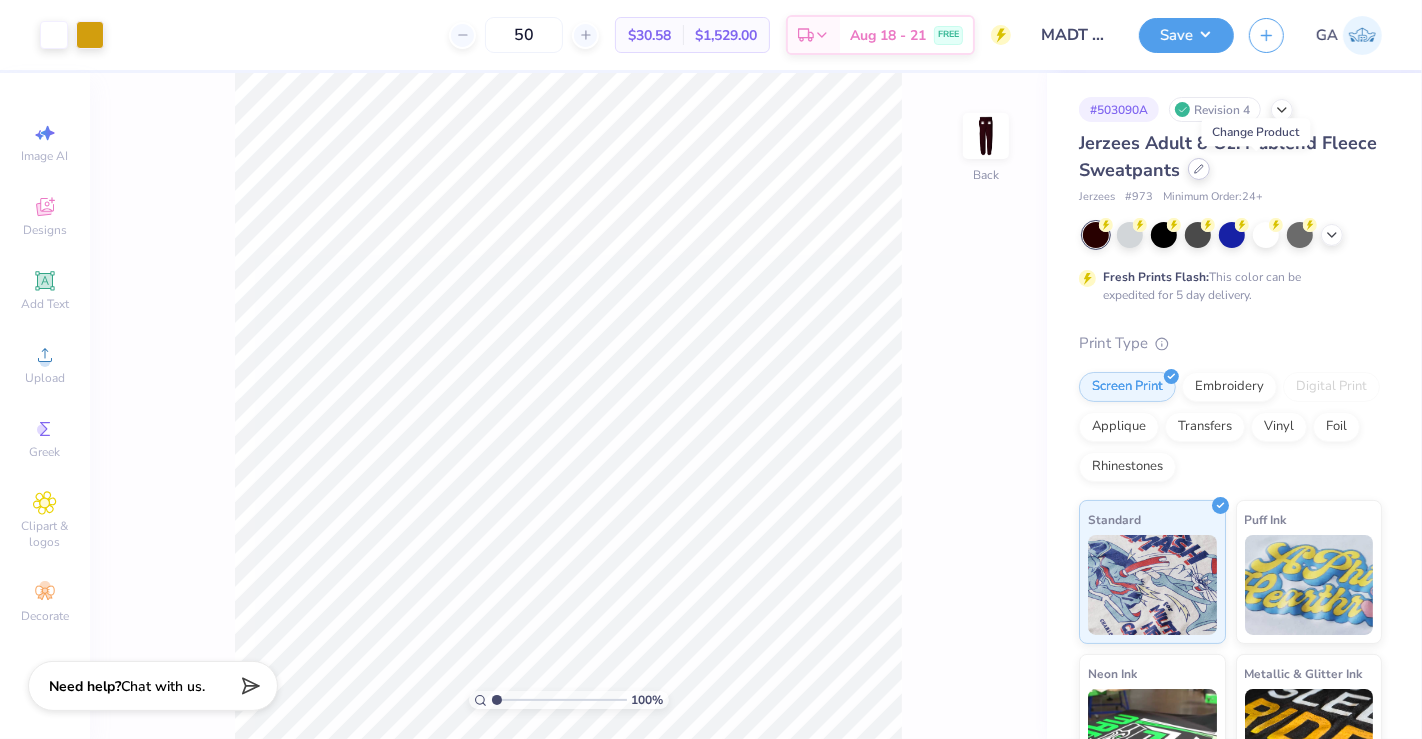click 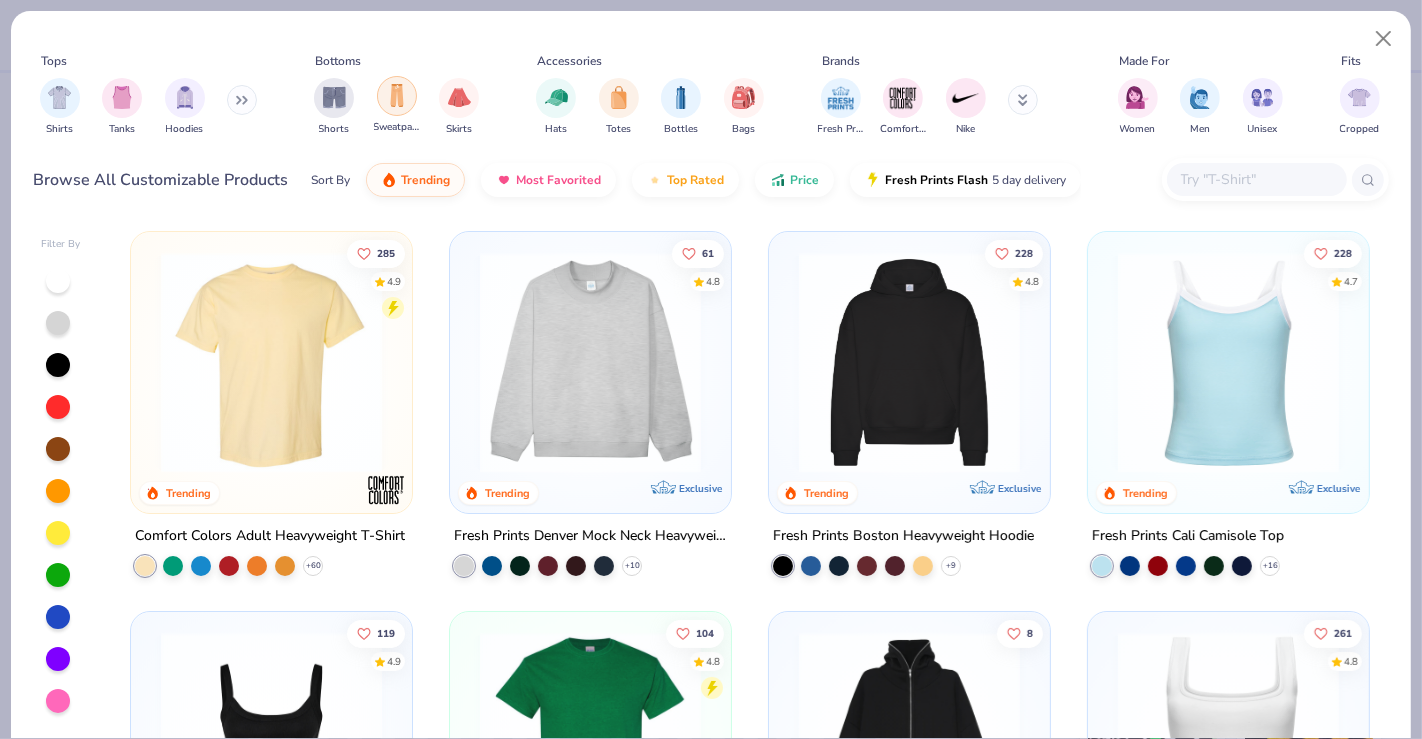 click at bounding box center (397, 95) 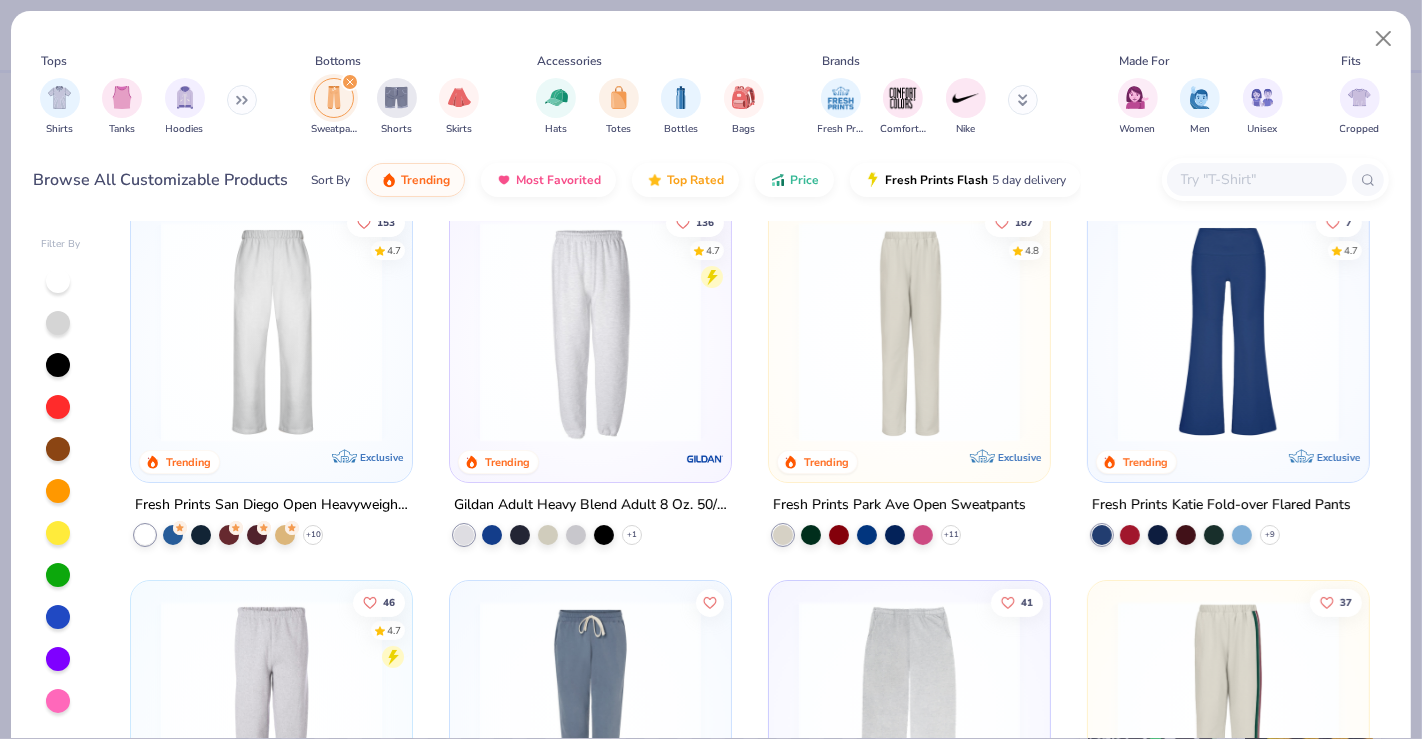 scroll, scrollTop: 0, scrollLeft: 0, axis: both 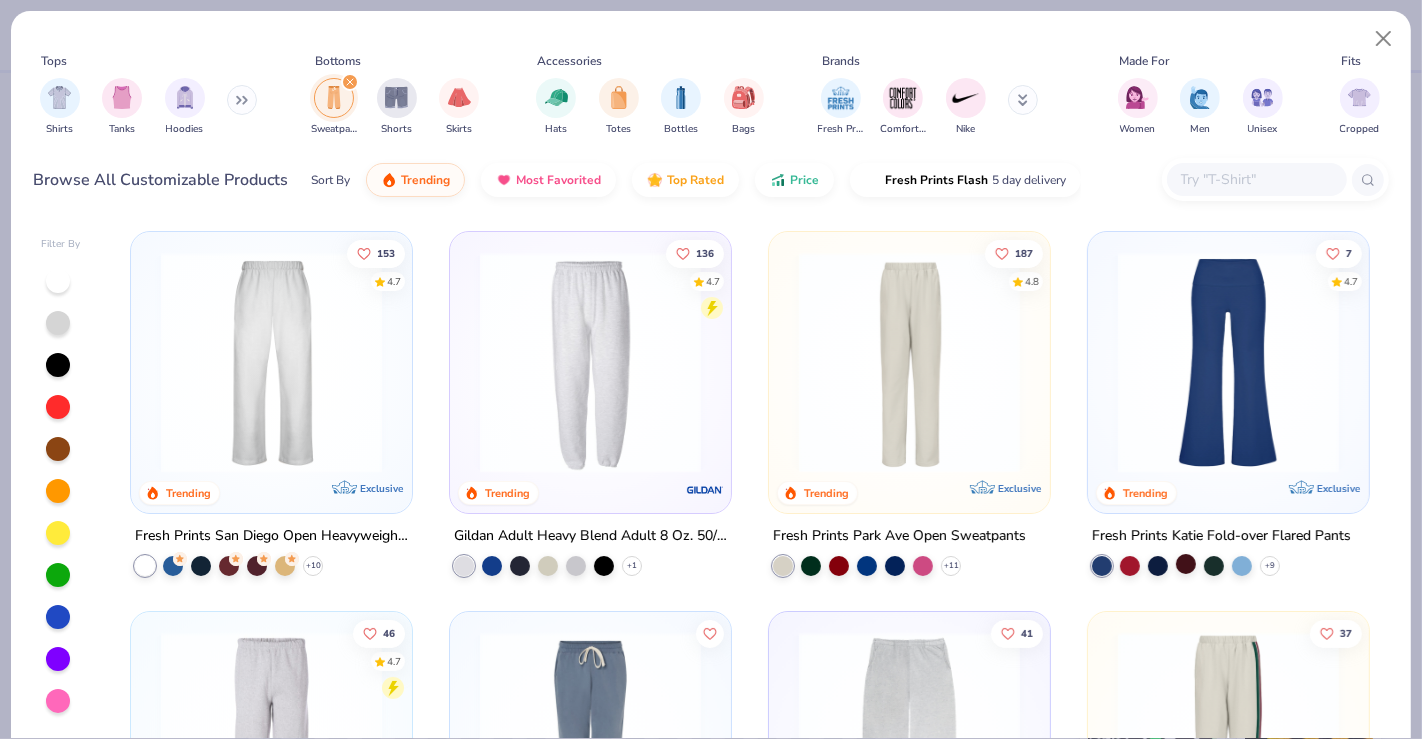 click at bounding box center [1186, 564] 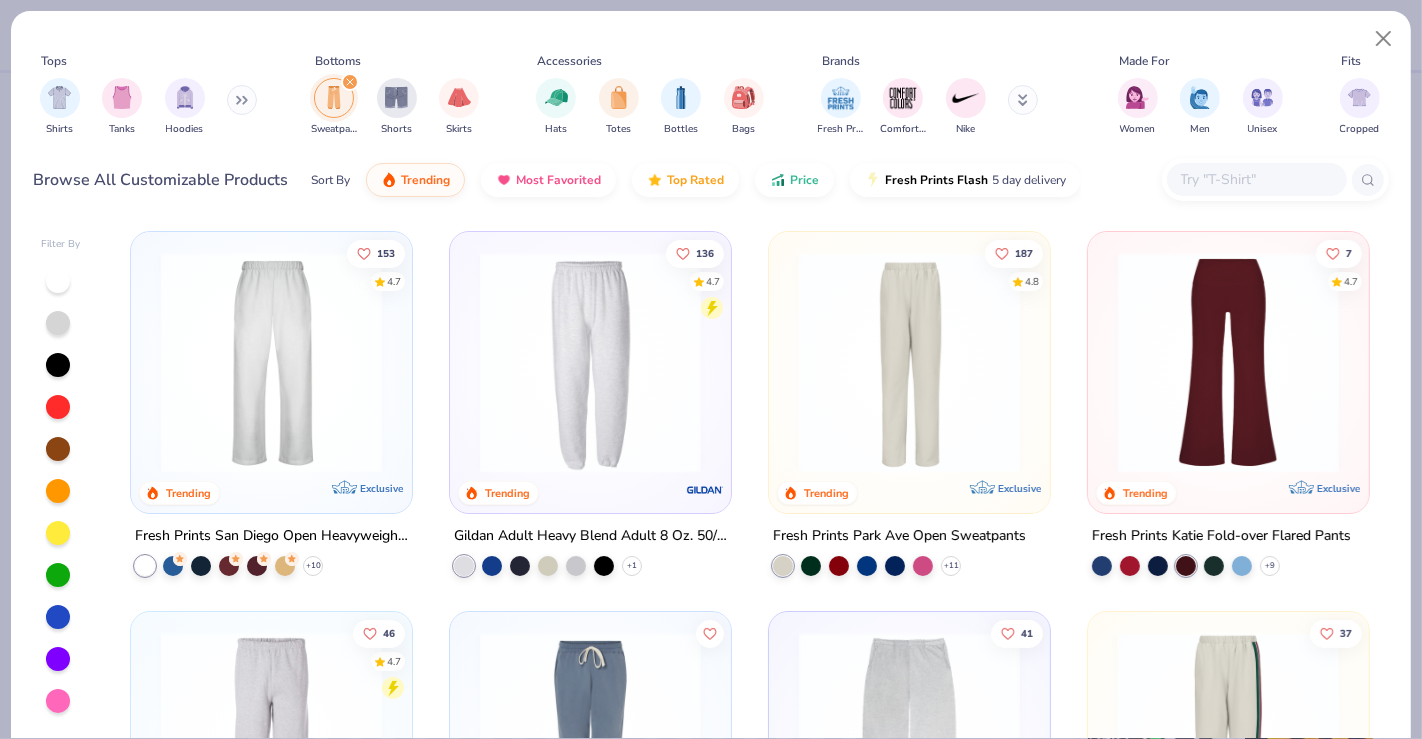 click at bounding box center [1228, 362] 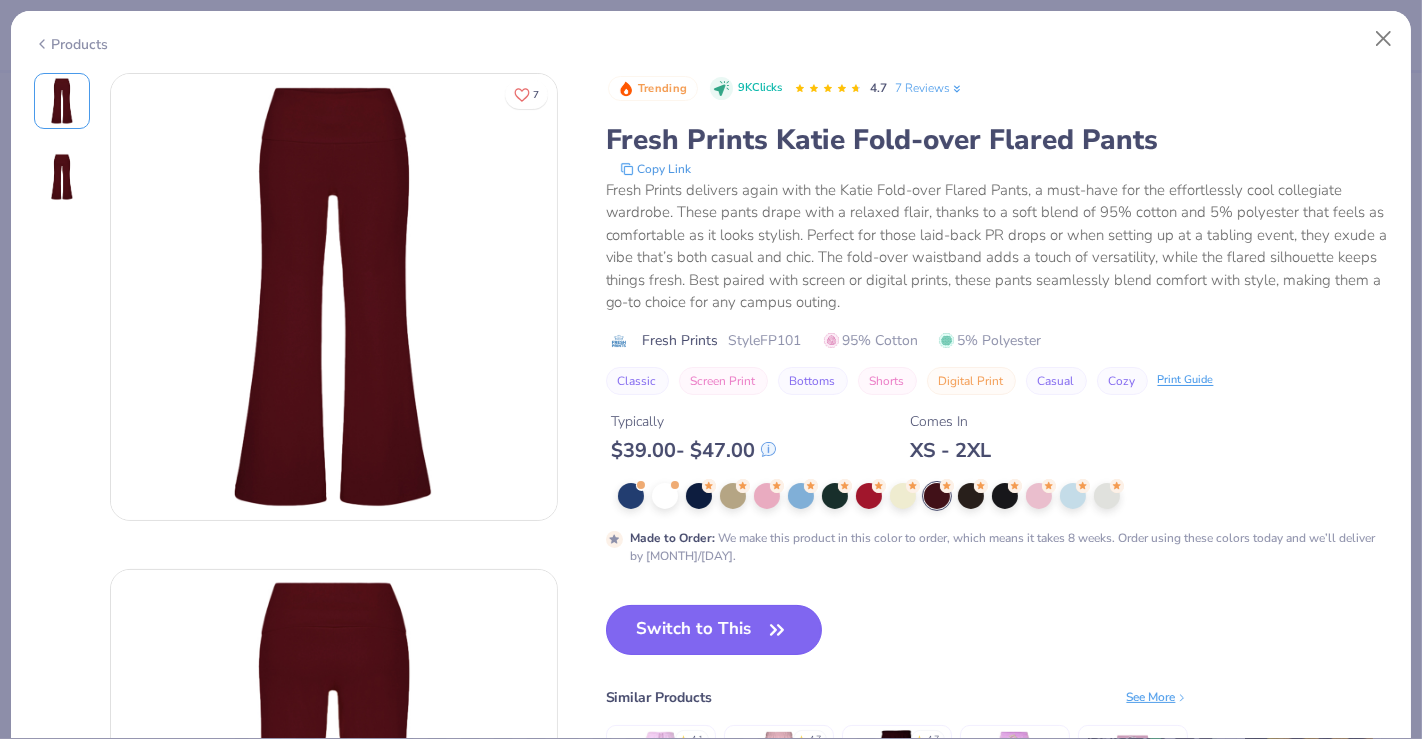 click on "Switch to This" at bounding box center [714, 630] 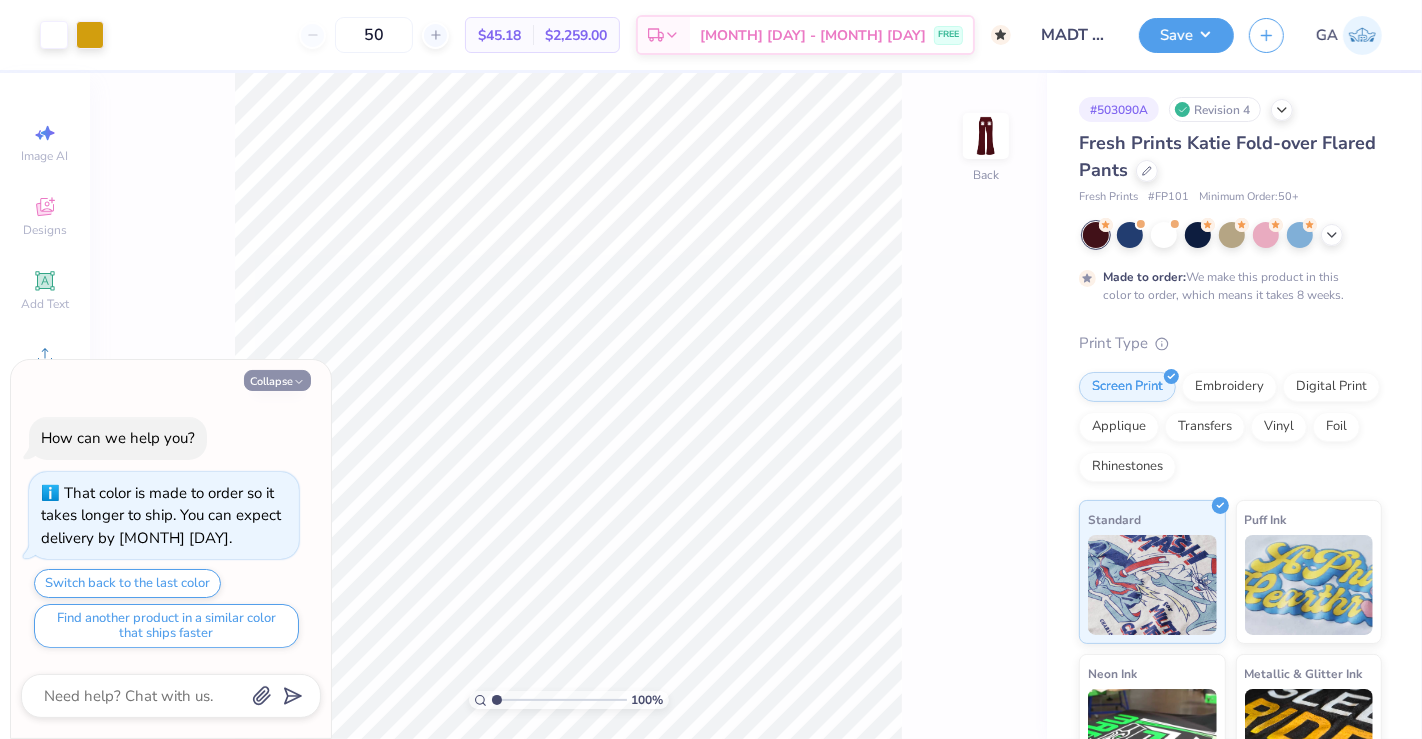 click on "Collapse" at bounding box center [277, 380] 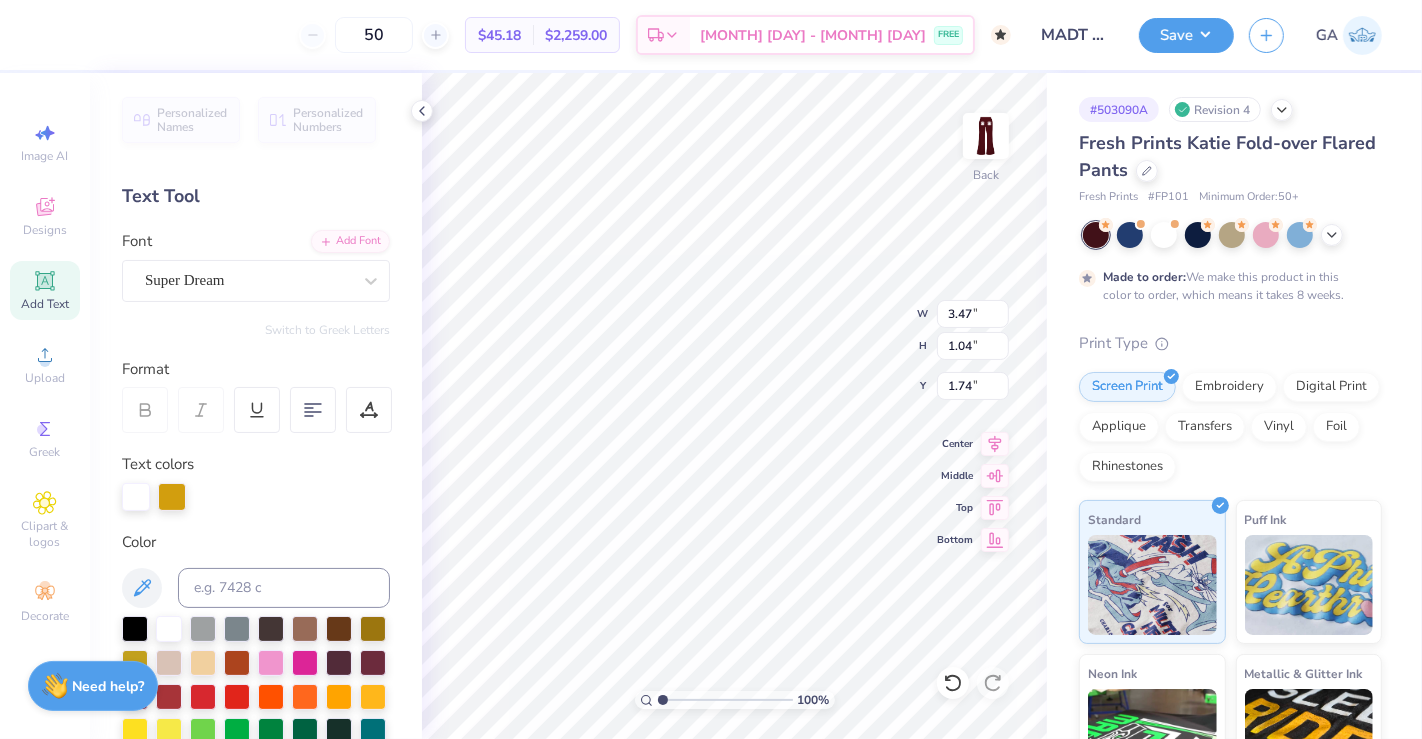 type on "1.74" 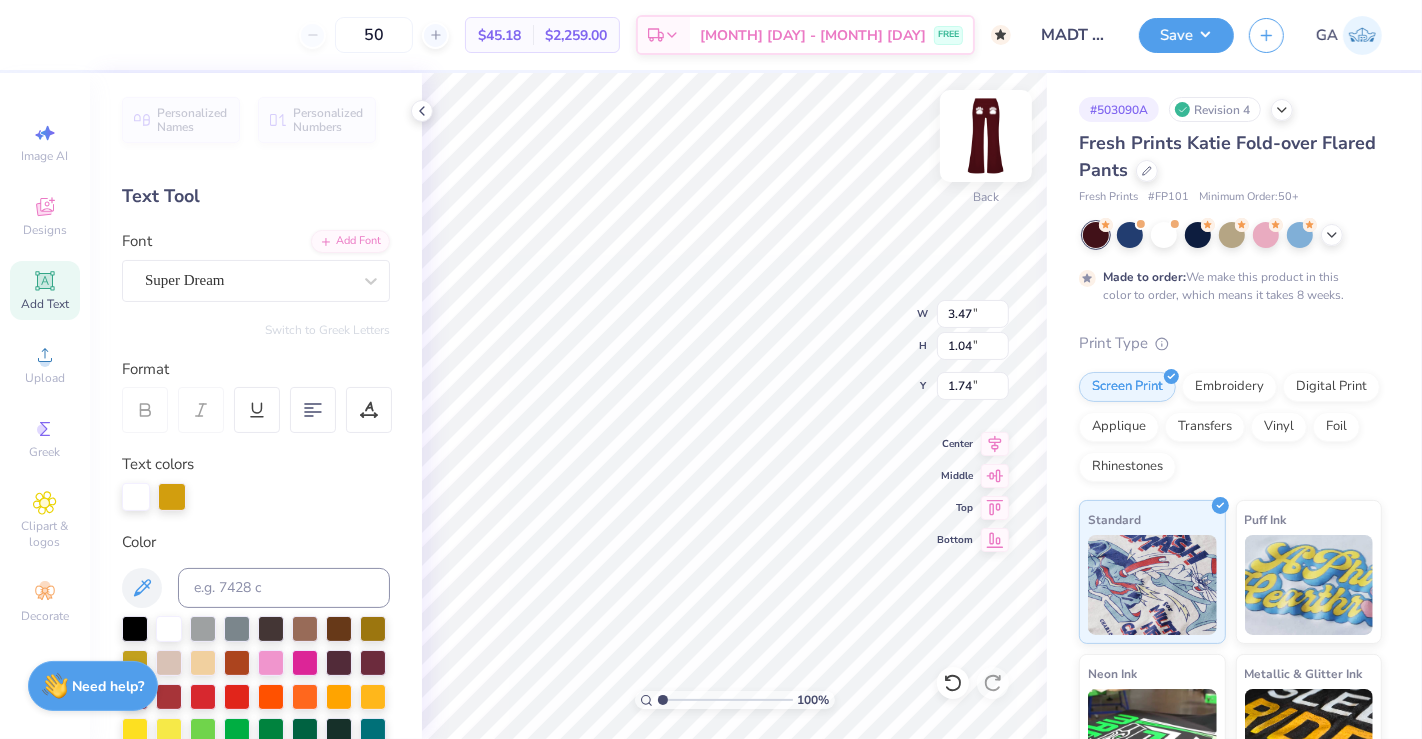 click at bounding box center [986, 136] 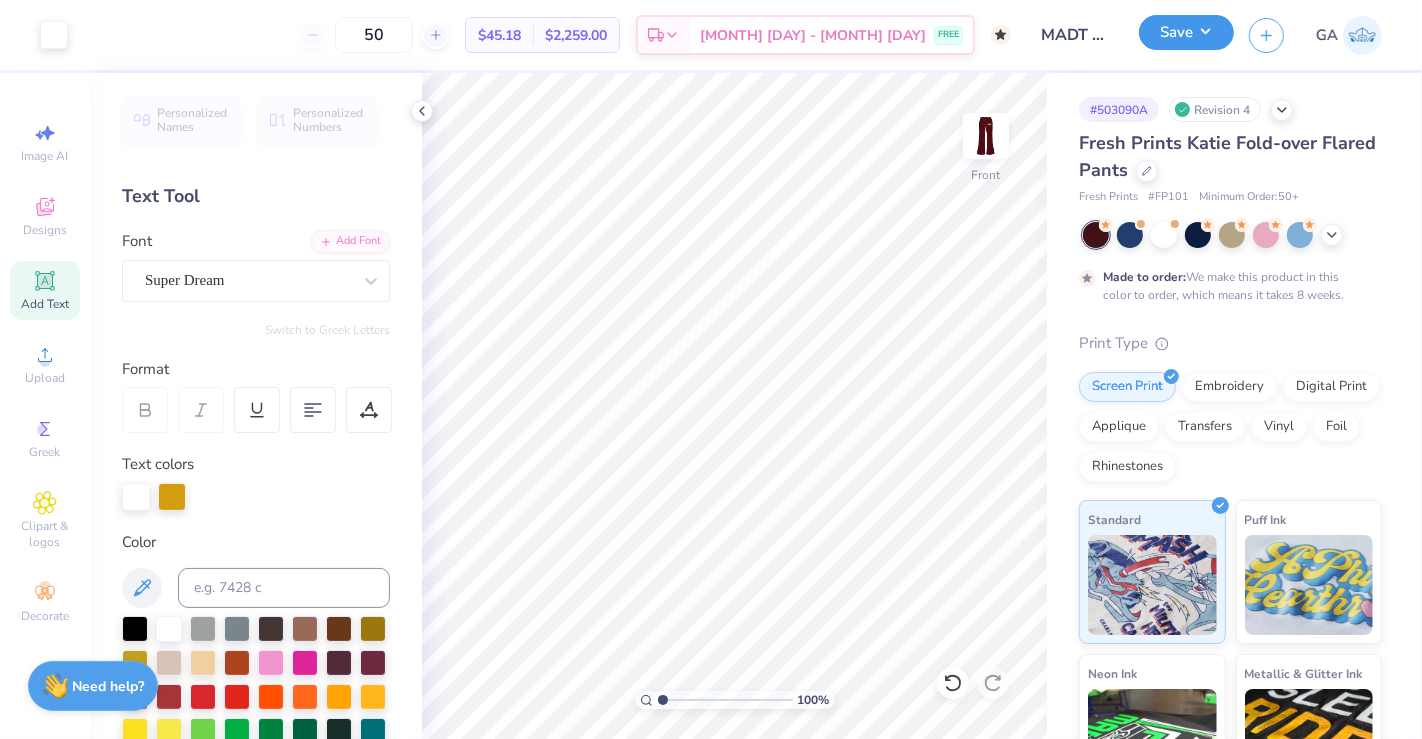 click on "Save" at bounding box center (1186, 32) 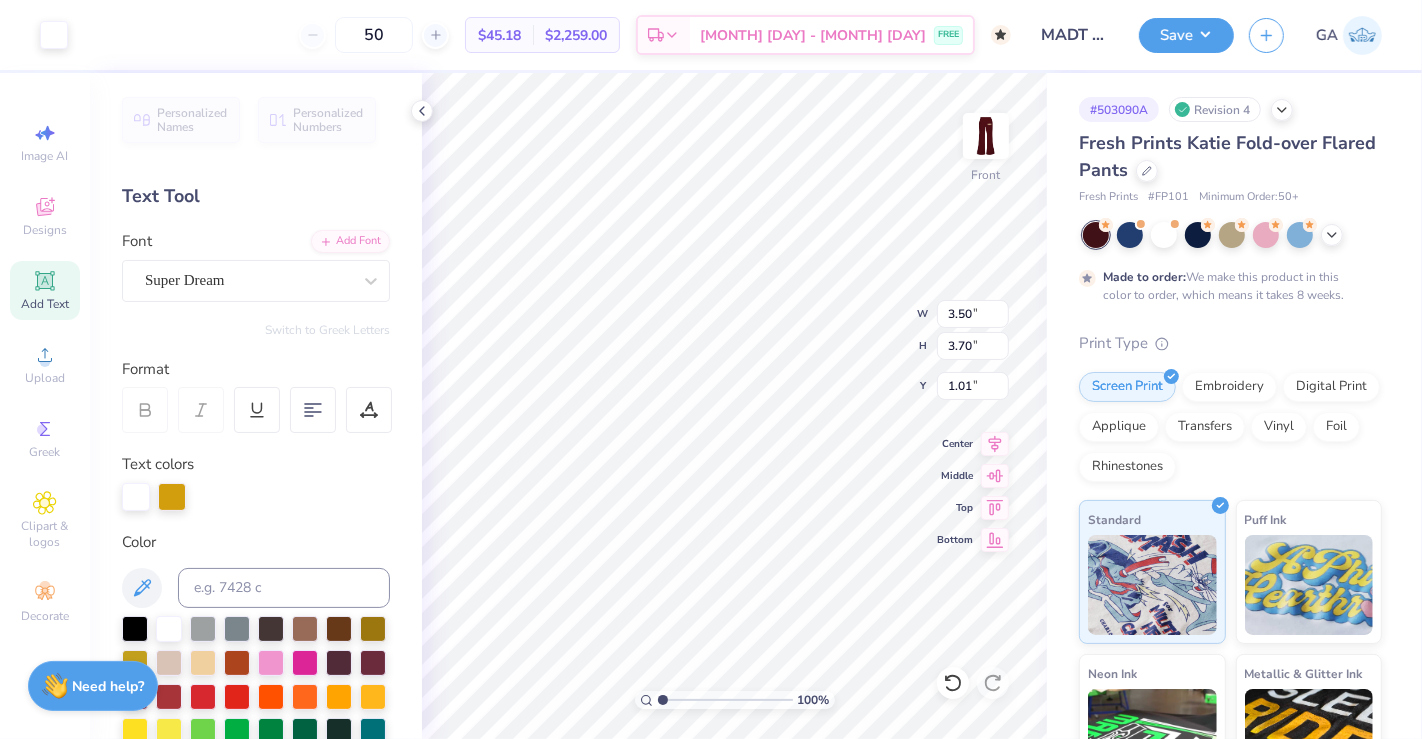 type on "0.50" 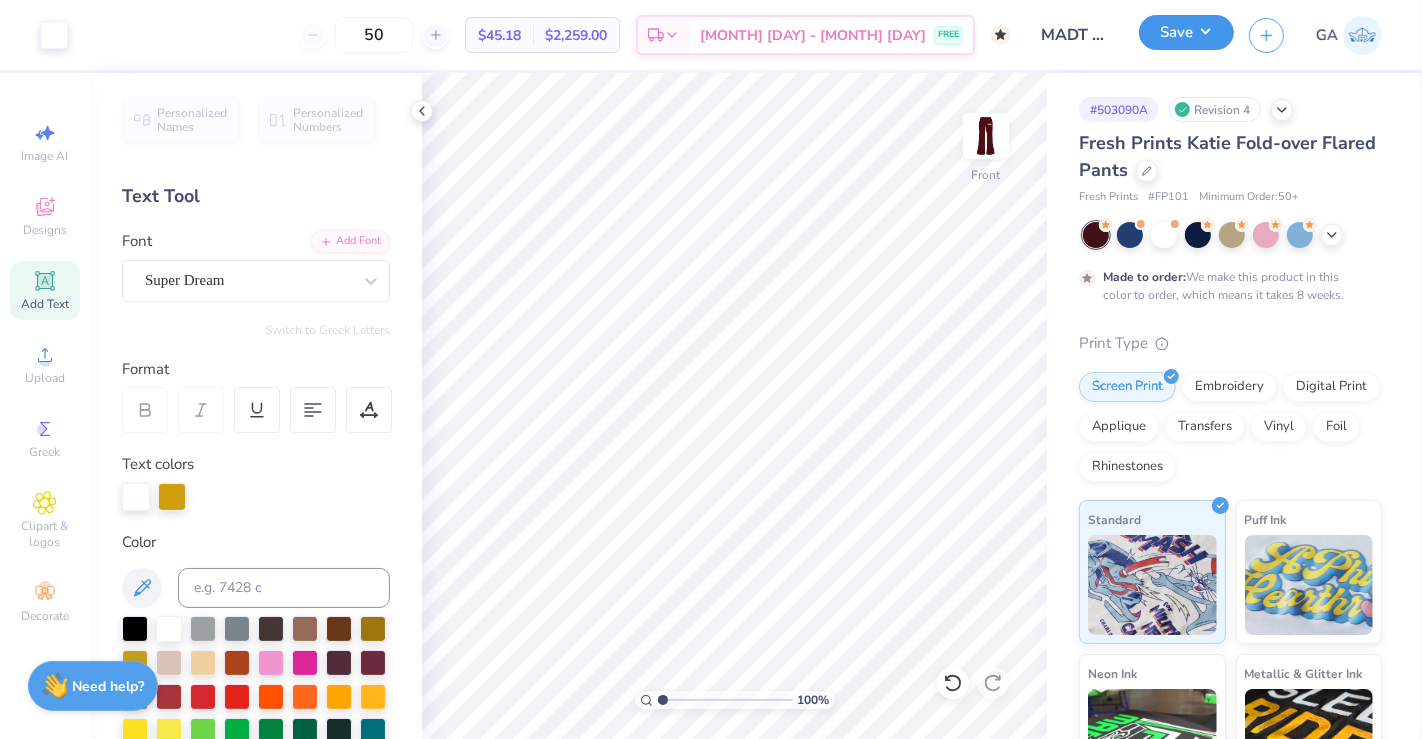 click on "Save" at bounding box center (1186, 32) 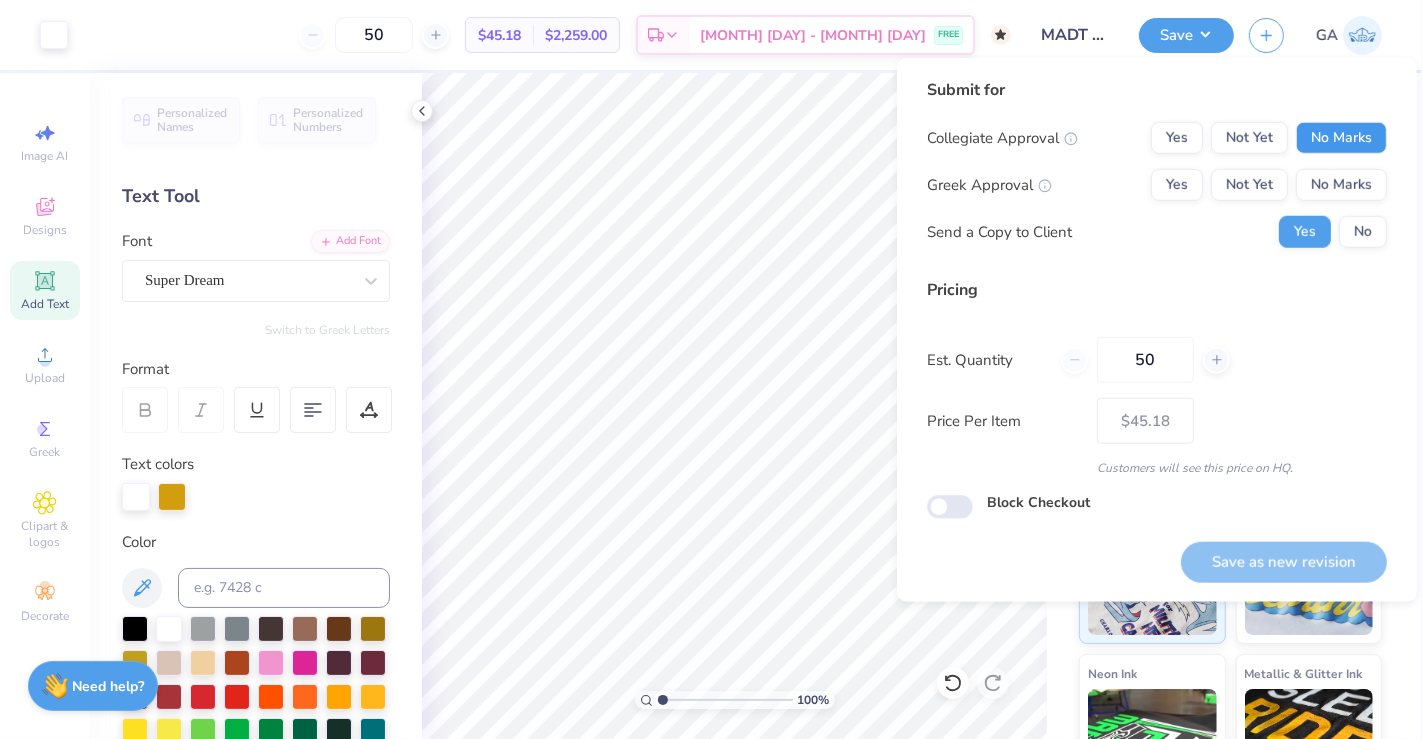 click on "No Marks" at bounding box center (1341, 138) 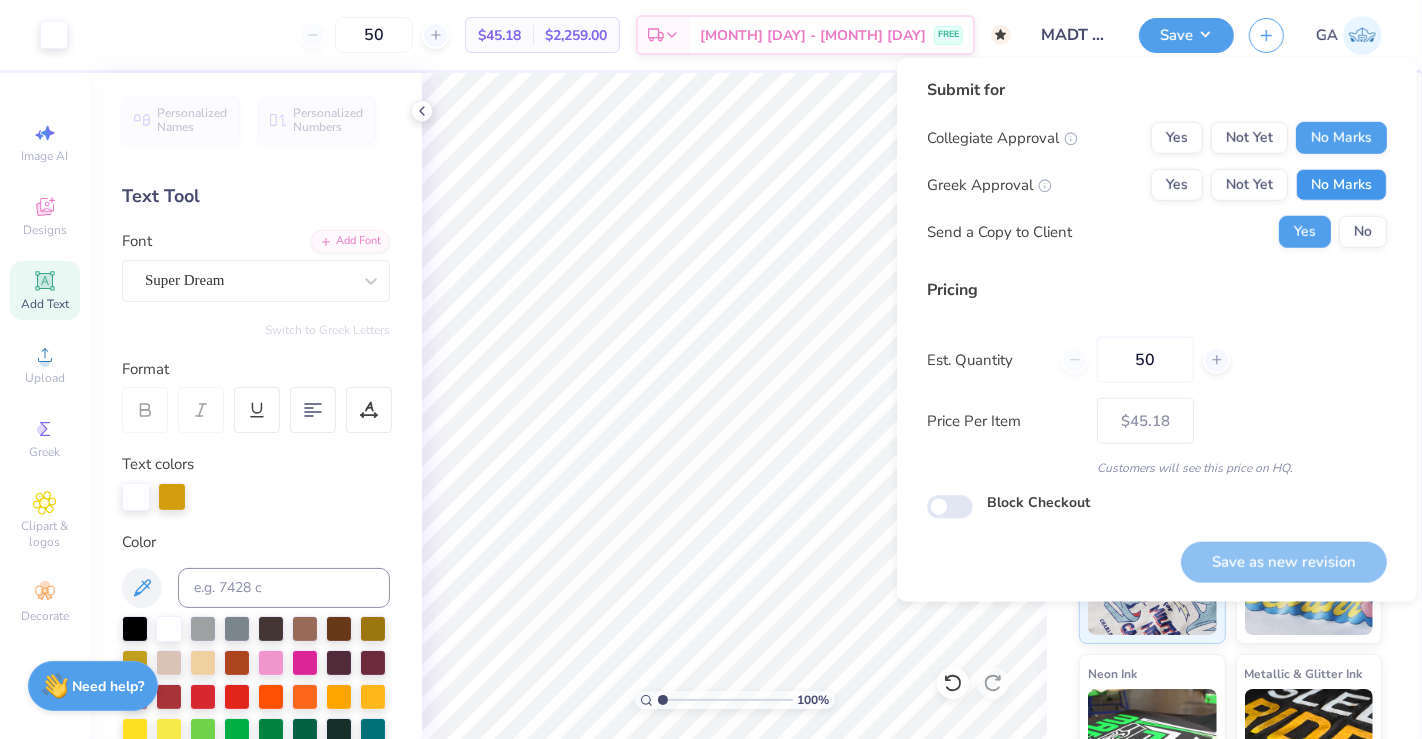 click on "No Marks" at bounding box center (1341, 185) 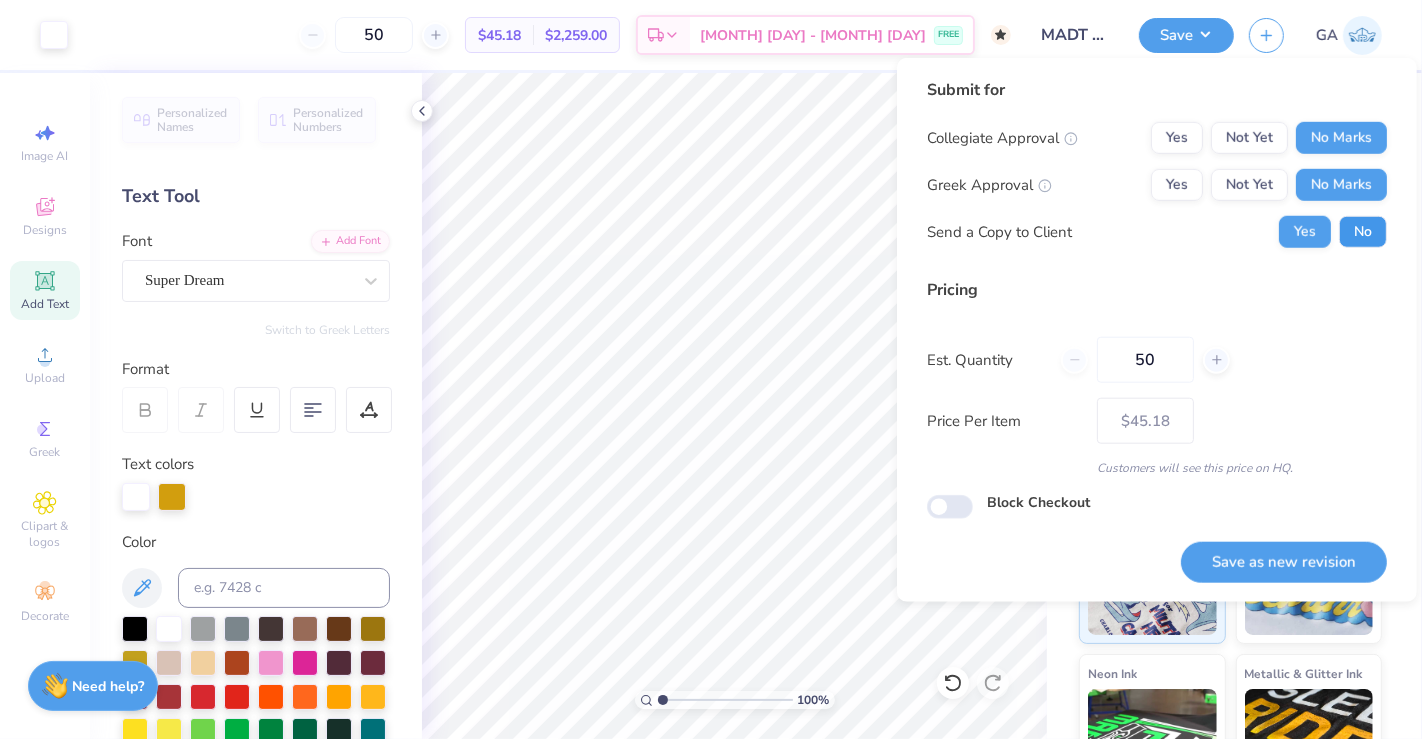 click on "No" at bounding box center (1363, 232) 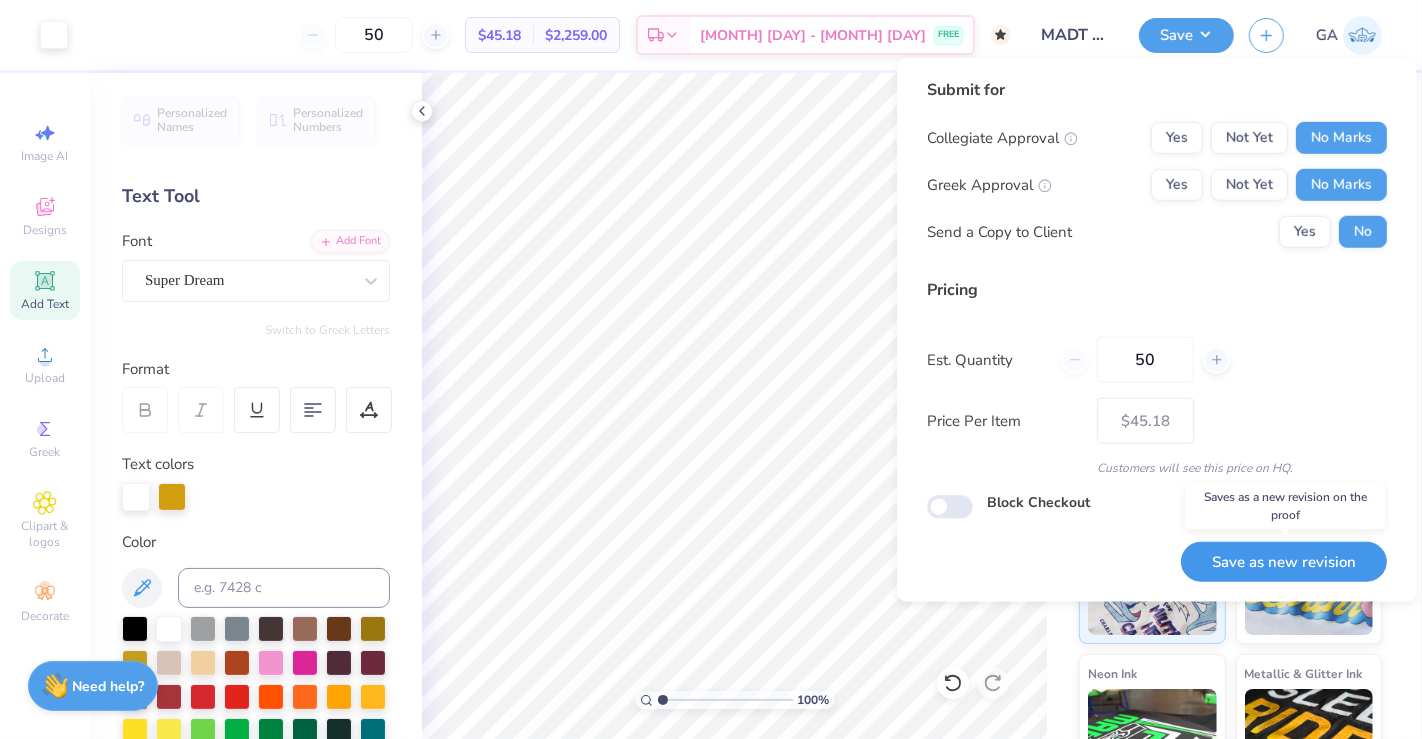 click on "Save as new revision" at bounding box center [1284, 562] 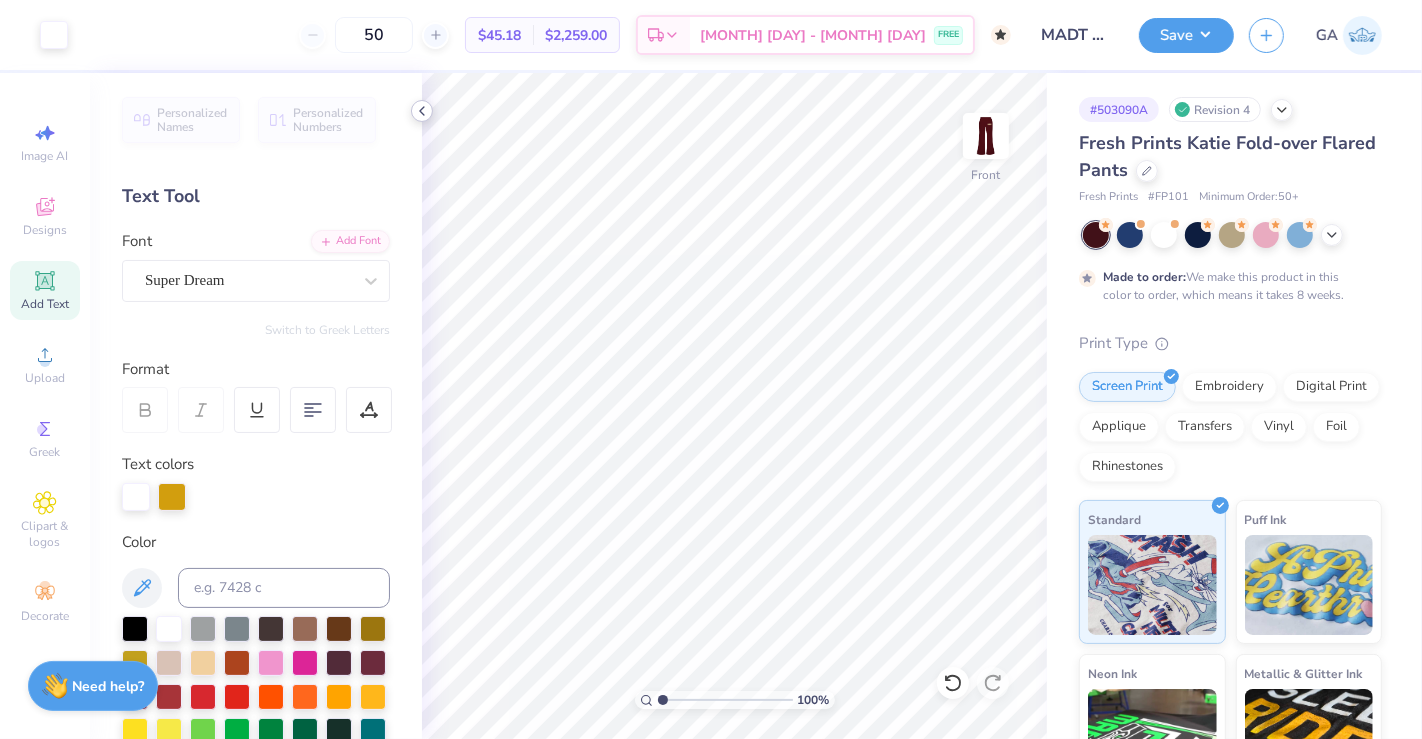 type on "$45.18" 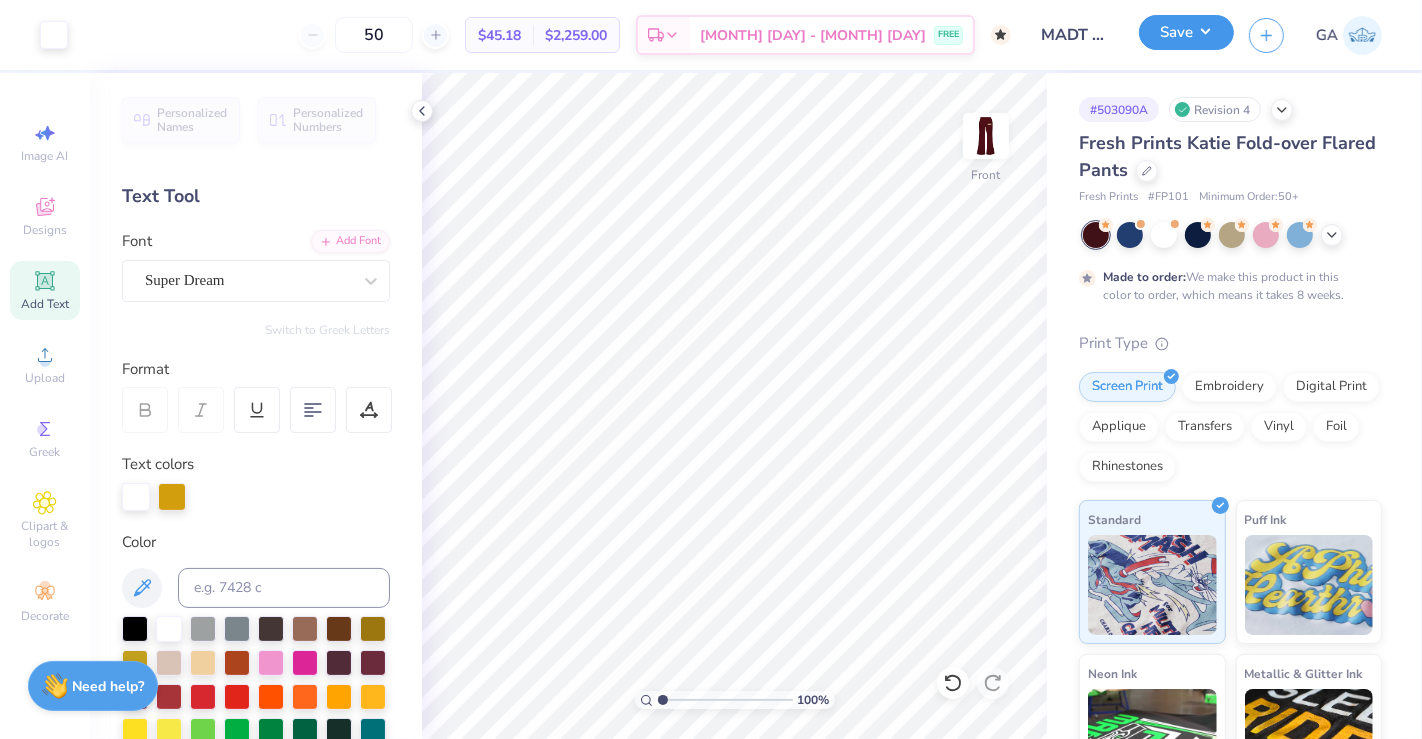 click on "Save" at bounding box center [1186, 32] 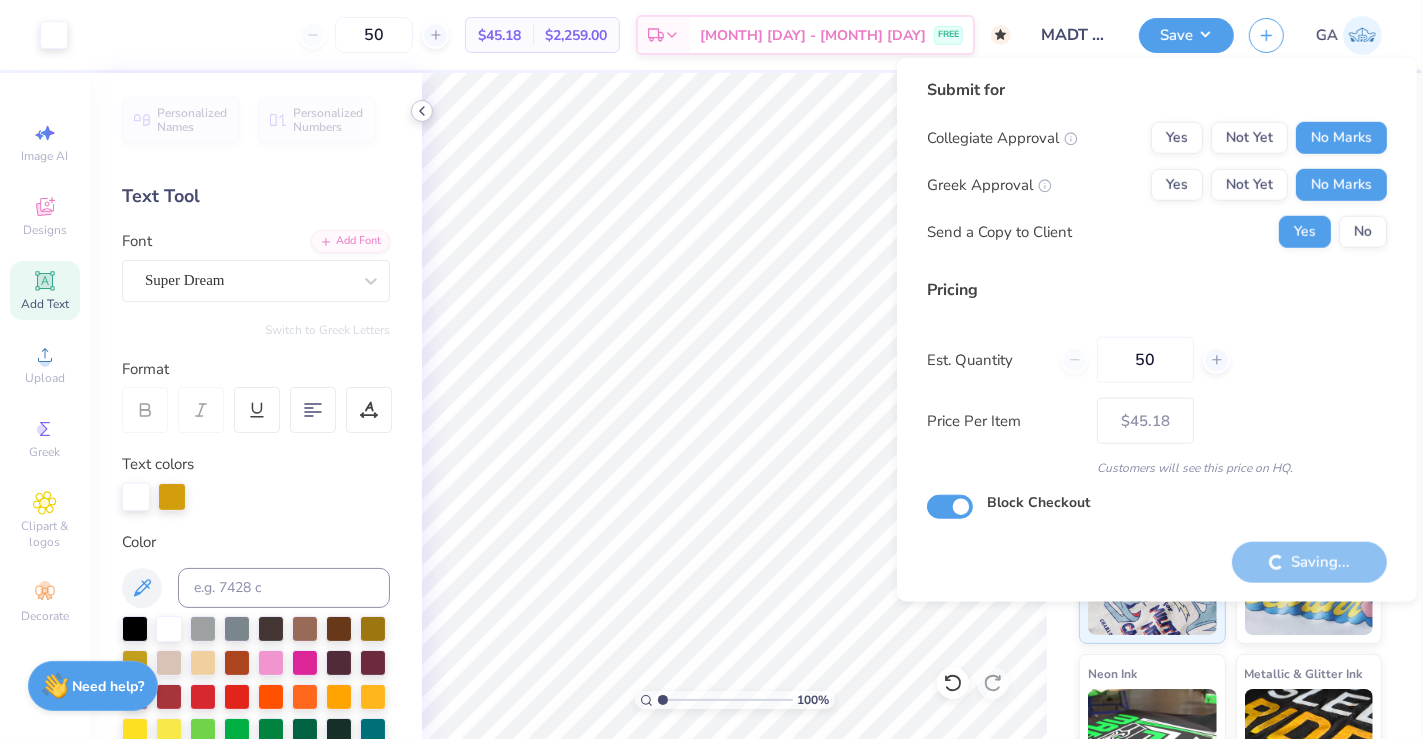 checkbox on "true" 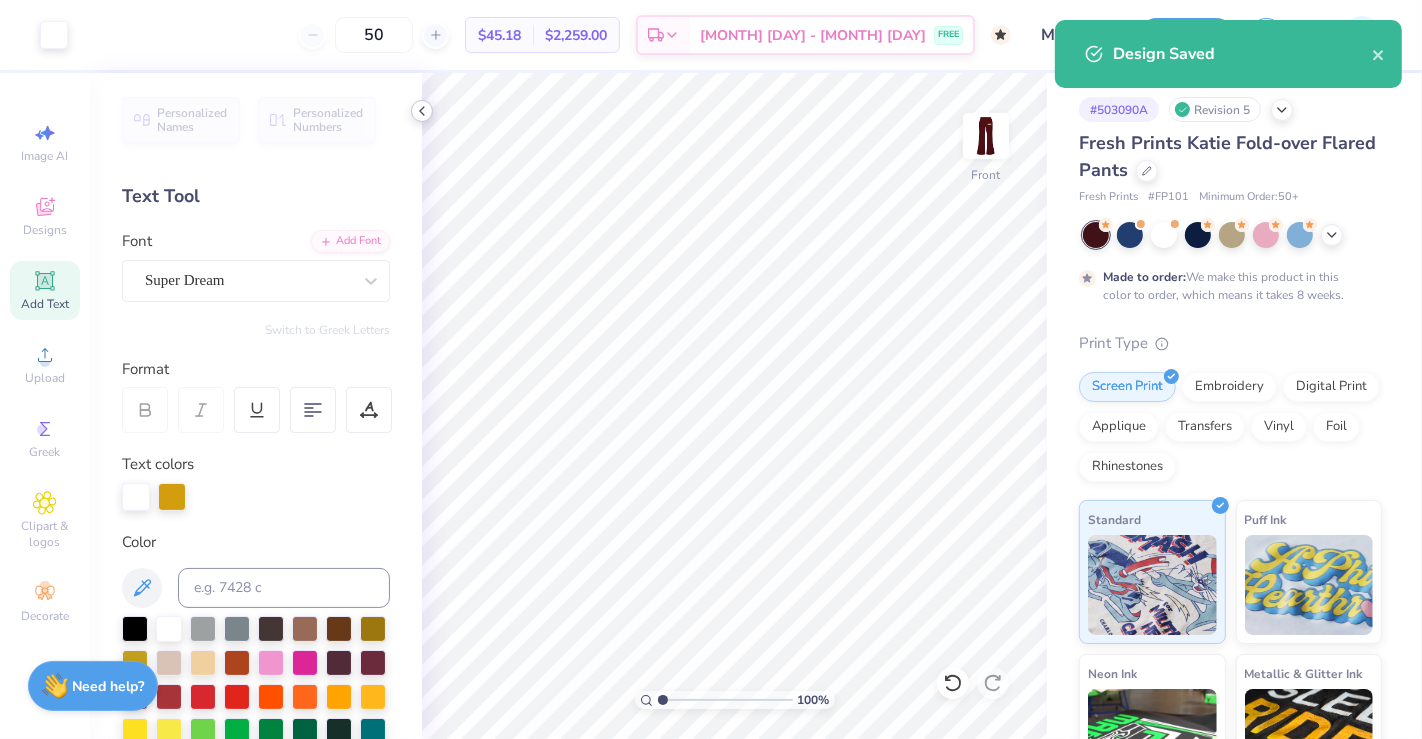 click 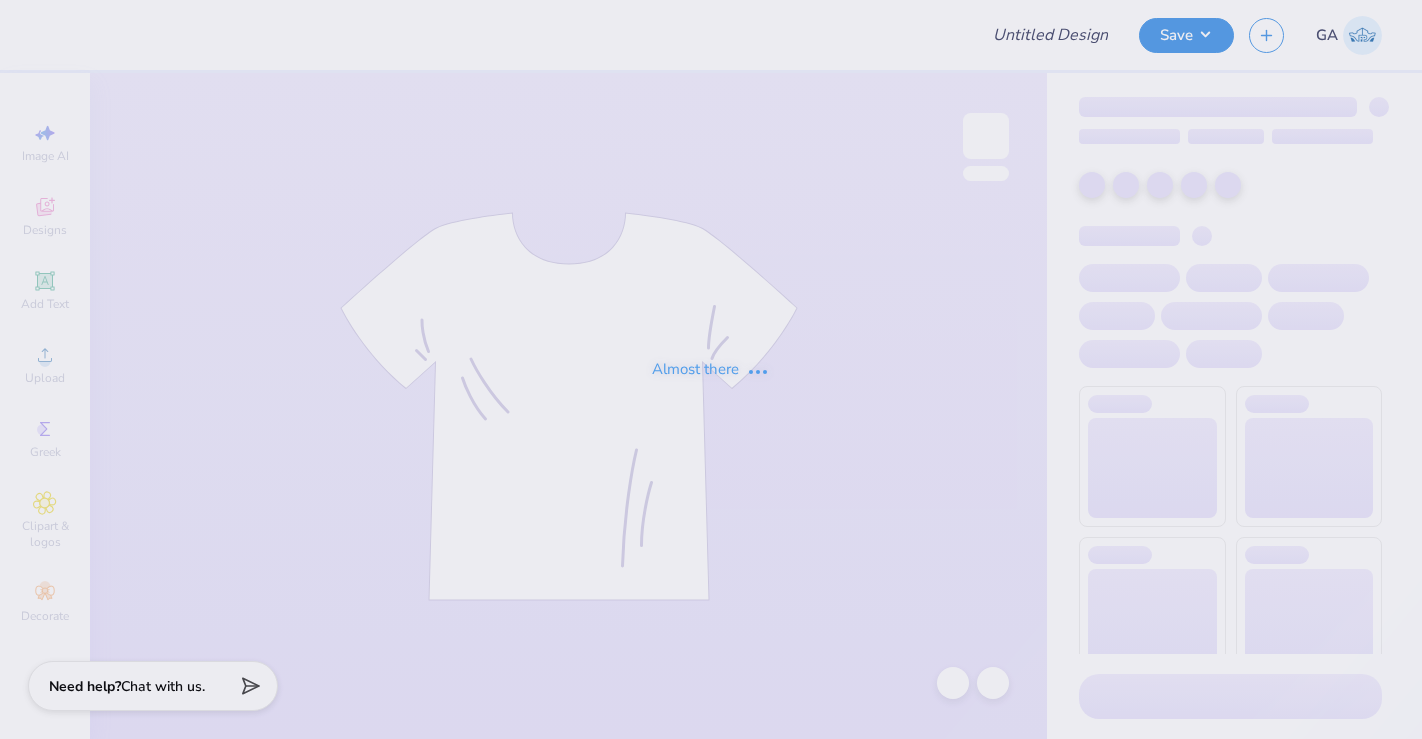 scroll, scrollTop: 0, scrollLeft: 0, axis: both 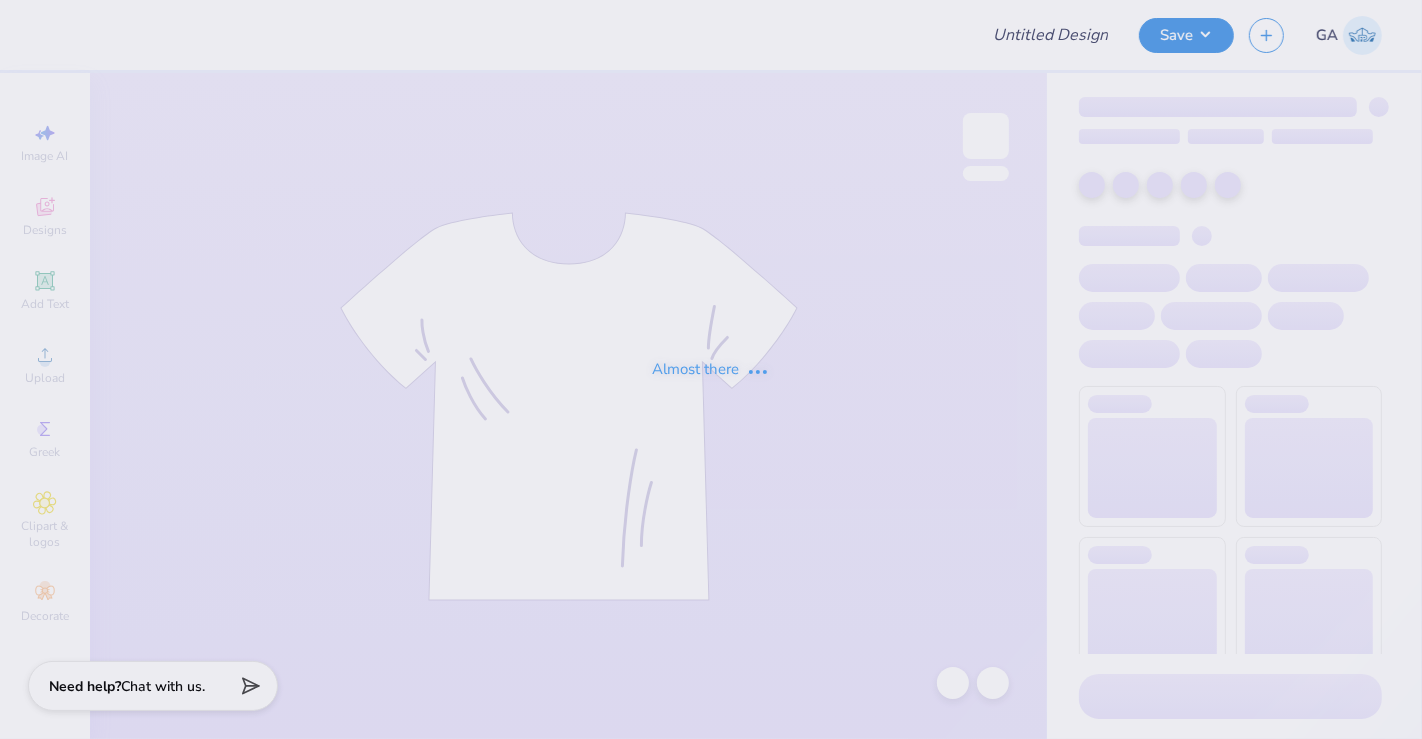type on "Jackets for Namaste Labs (Dabur)" 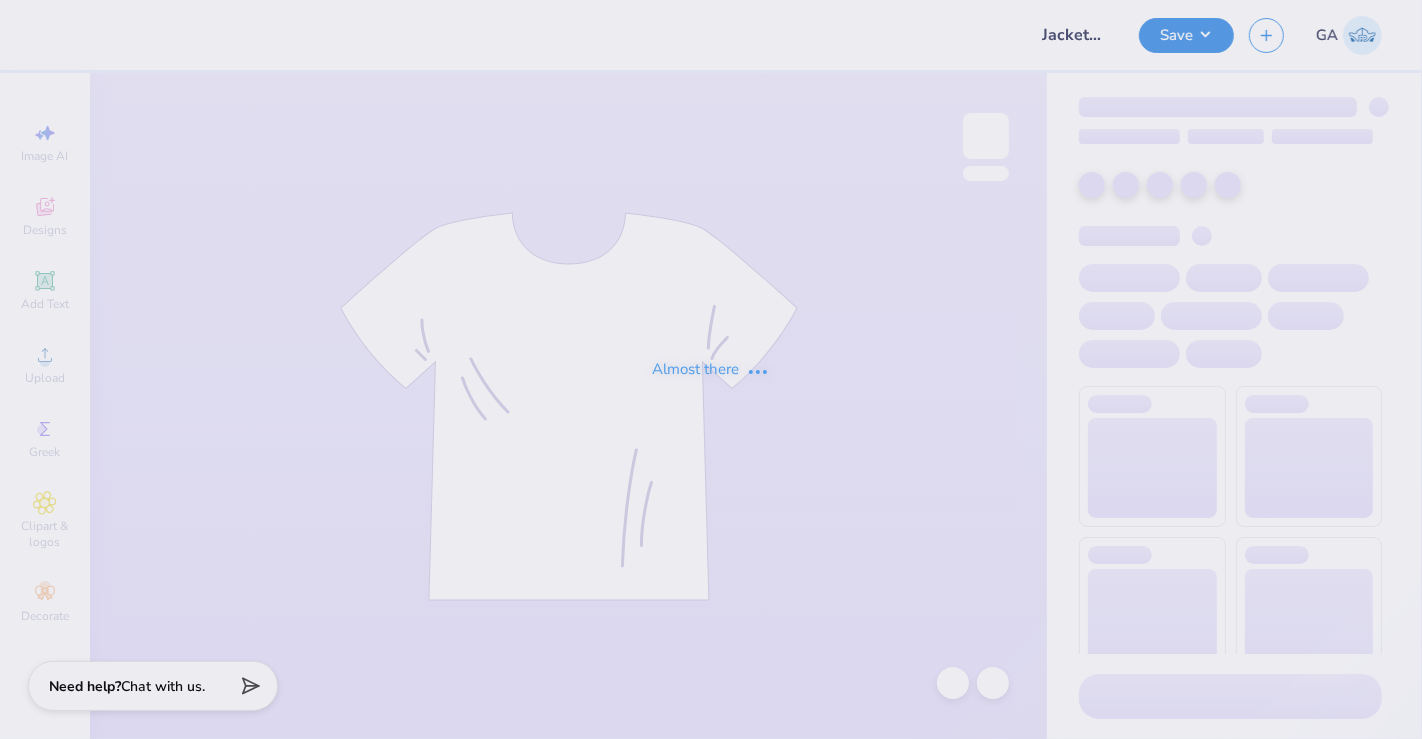 scroll, scrollTop: 0, scrollLeft: 0, axis: both 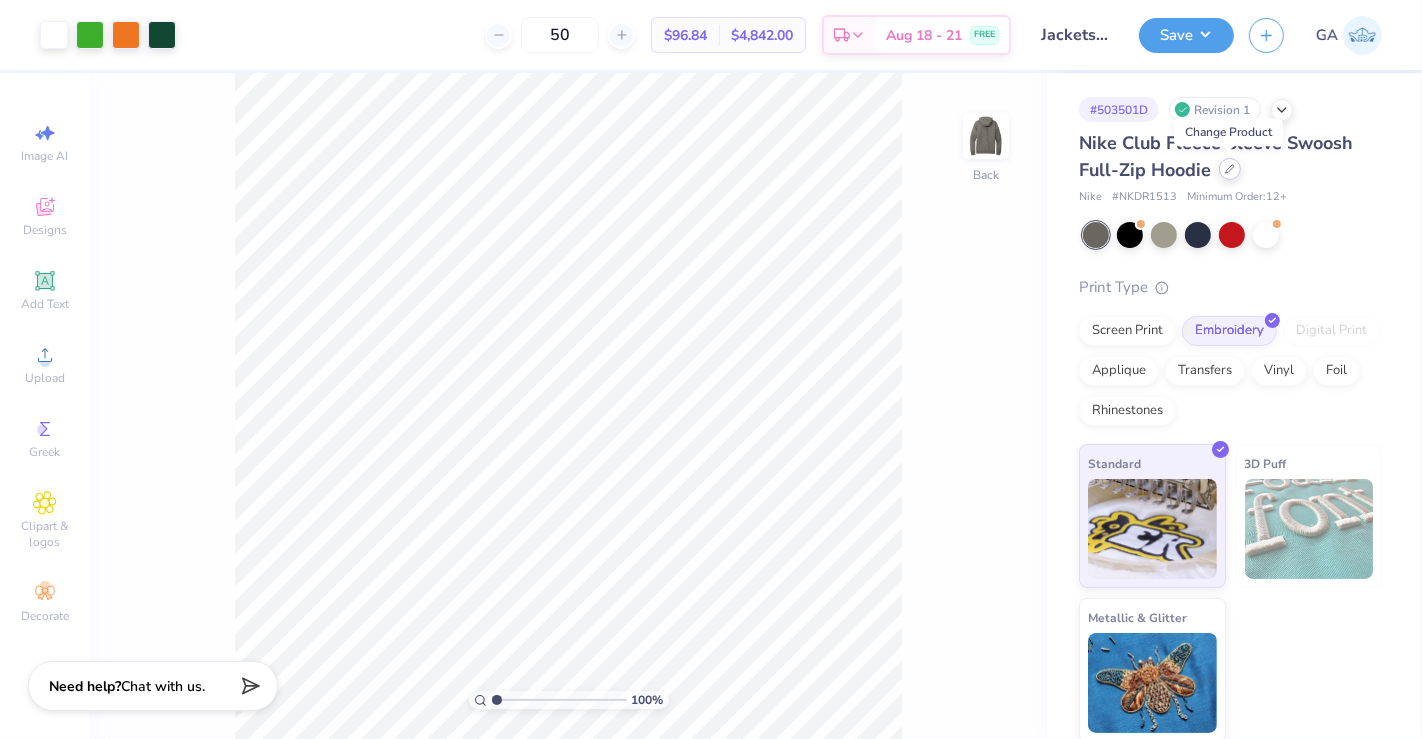 click 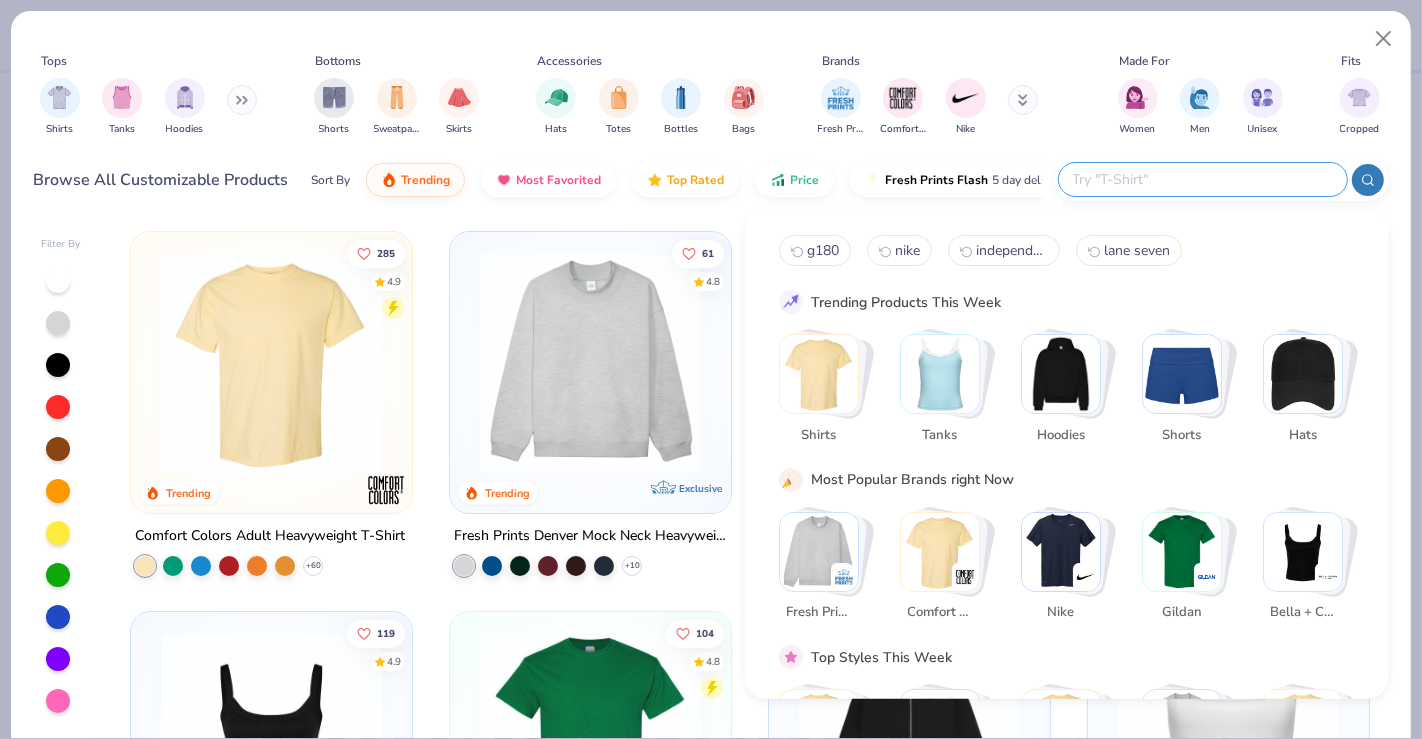 click at bounding box center [1202, 179] 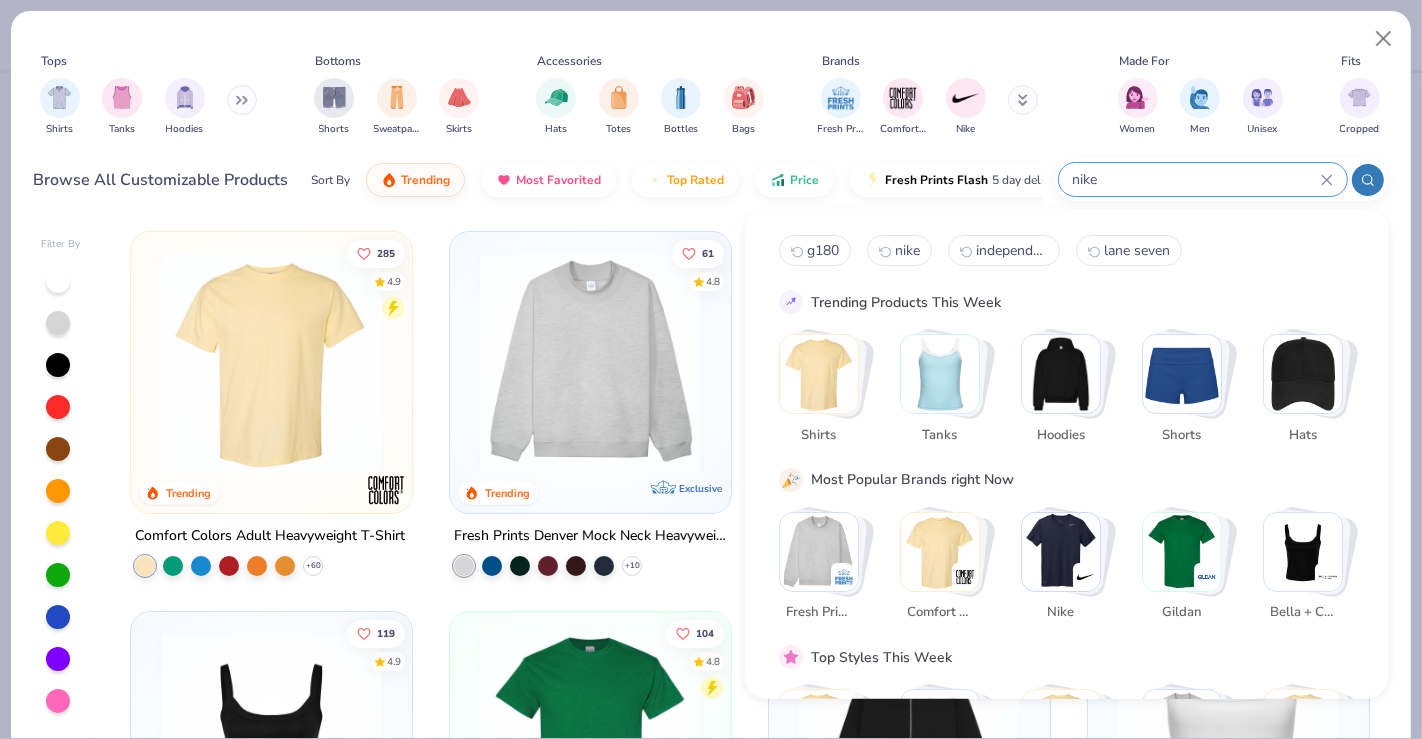 type on "nike" 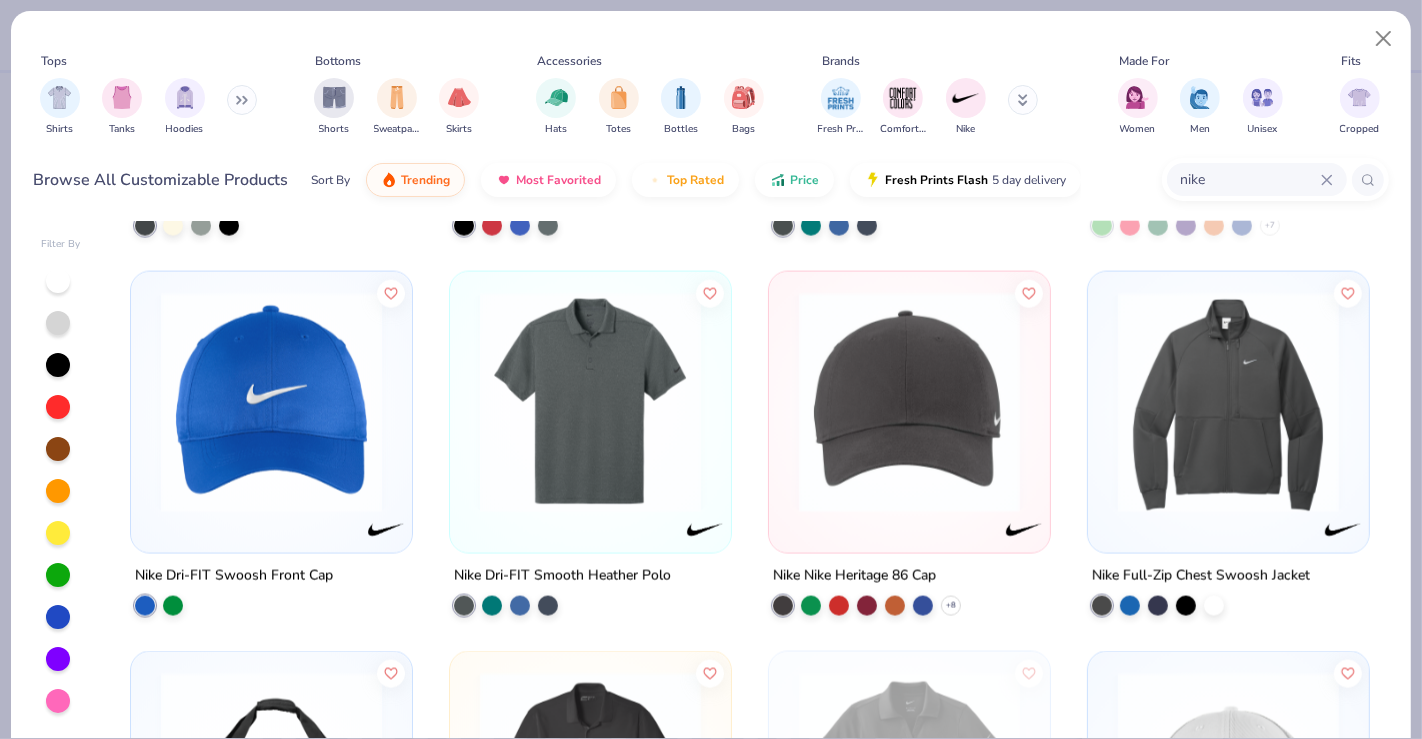 scroll, scrollTop: 2633, scrollLeft: 0, axis: vertical 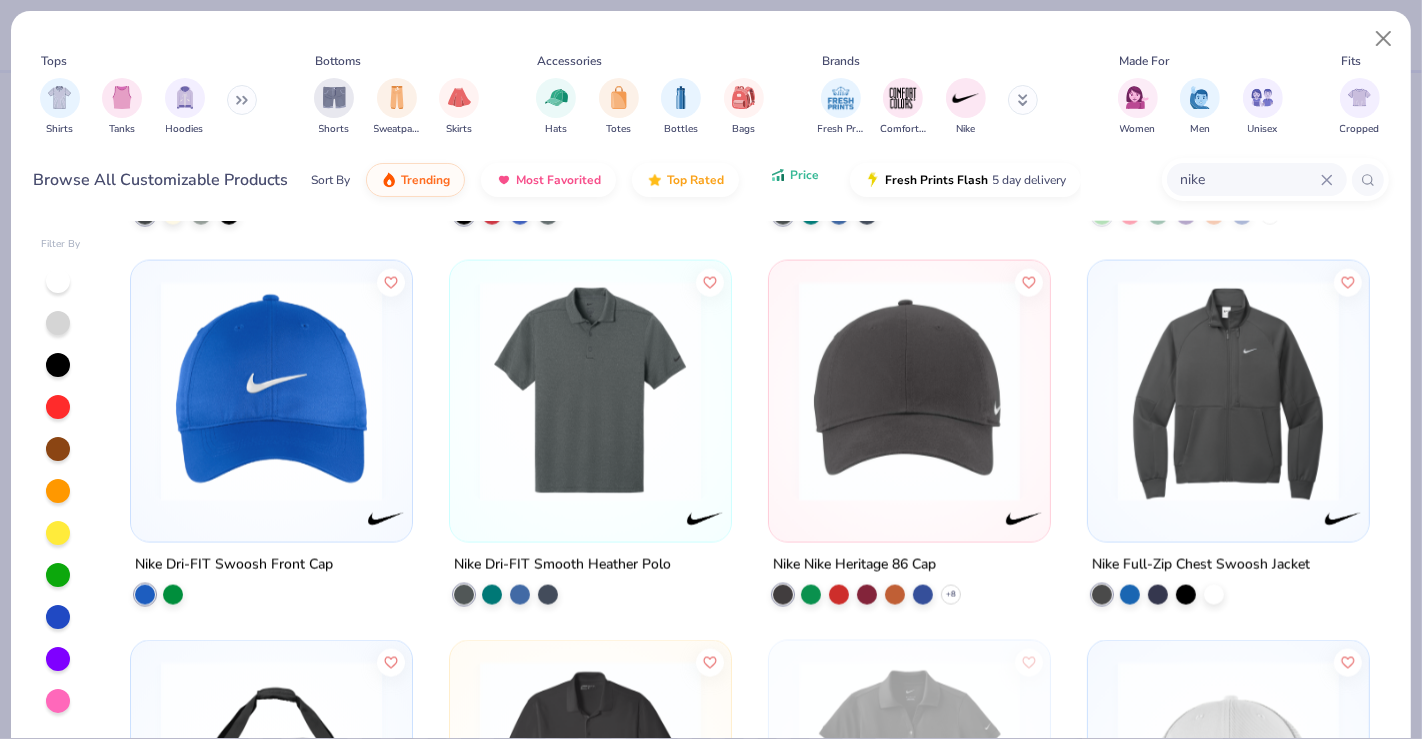 click on "Price" at bounding box center (804, 175) 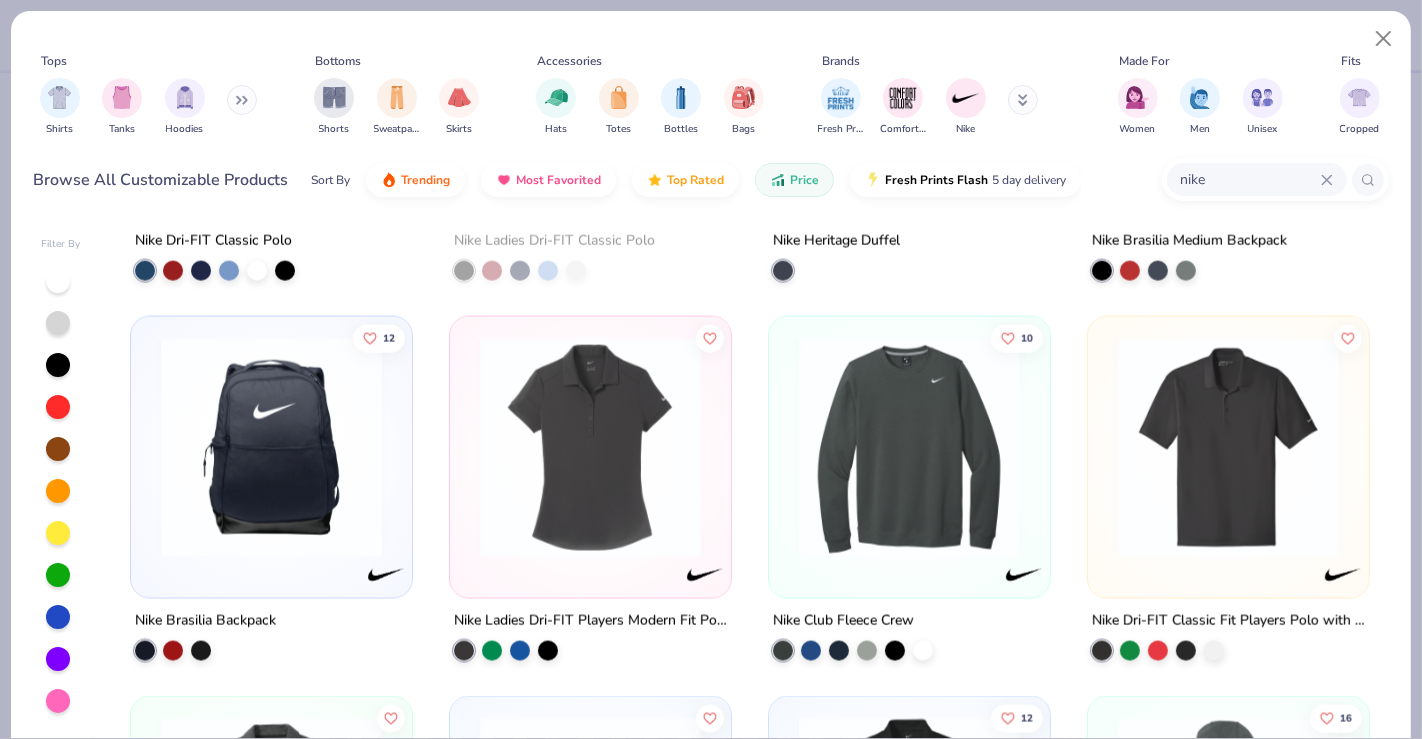 scroll, scrollTop: 2579, scrollLeft: 0, axis: vertical 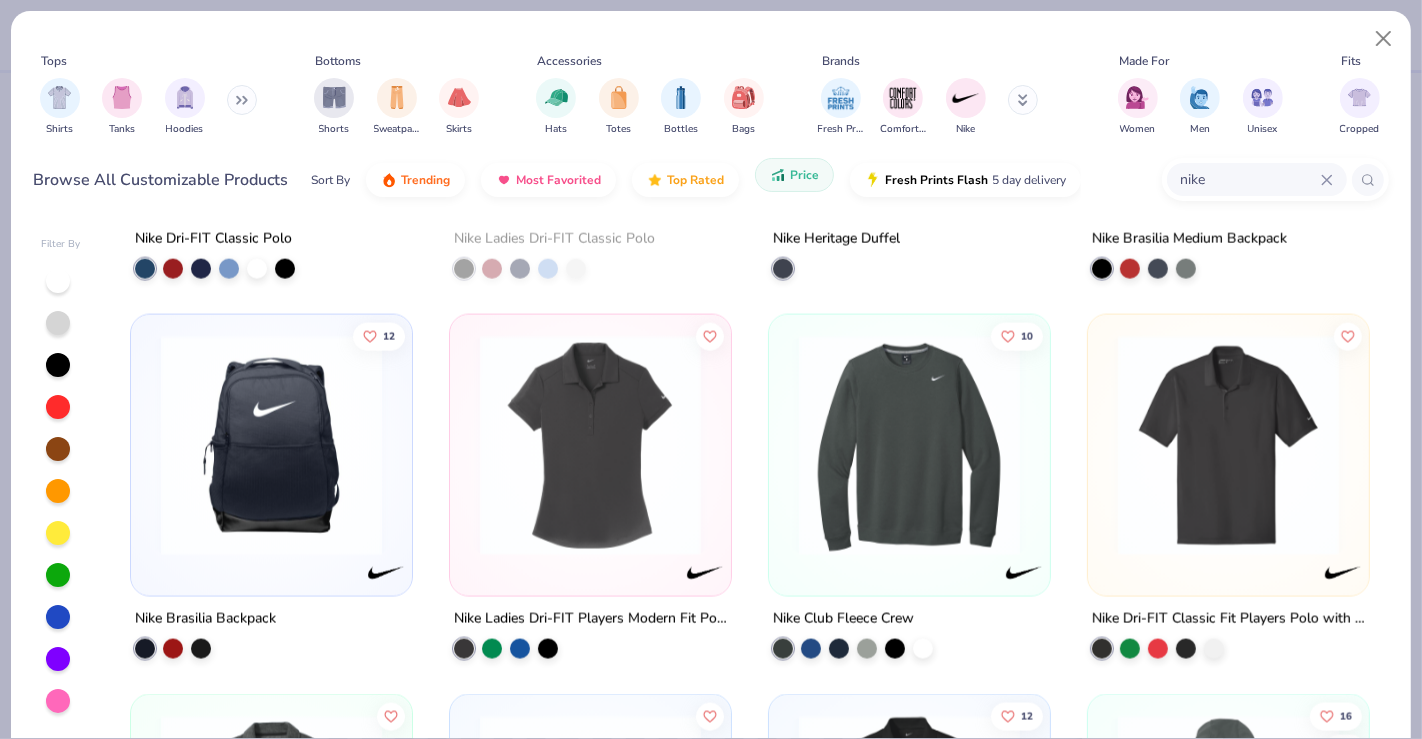 click on "Price" at bounding box center [804, 175] 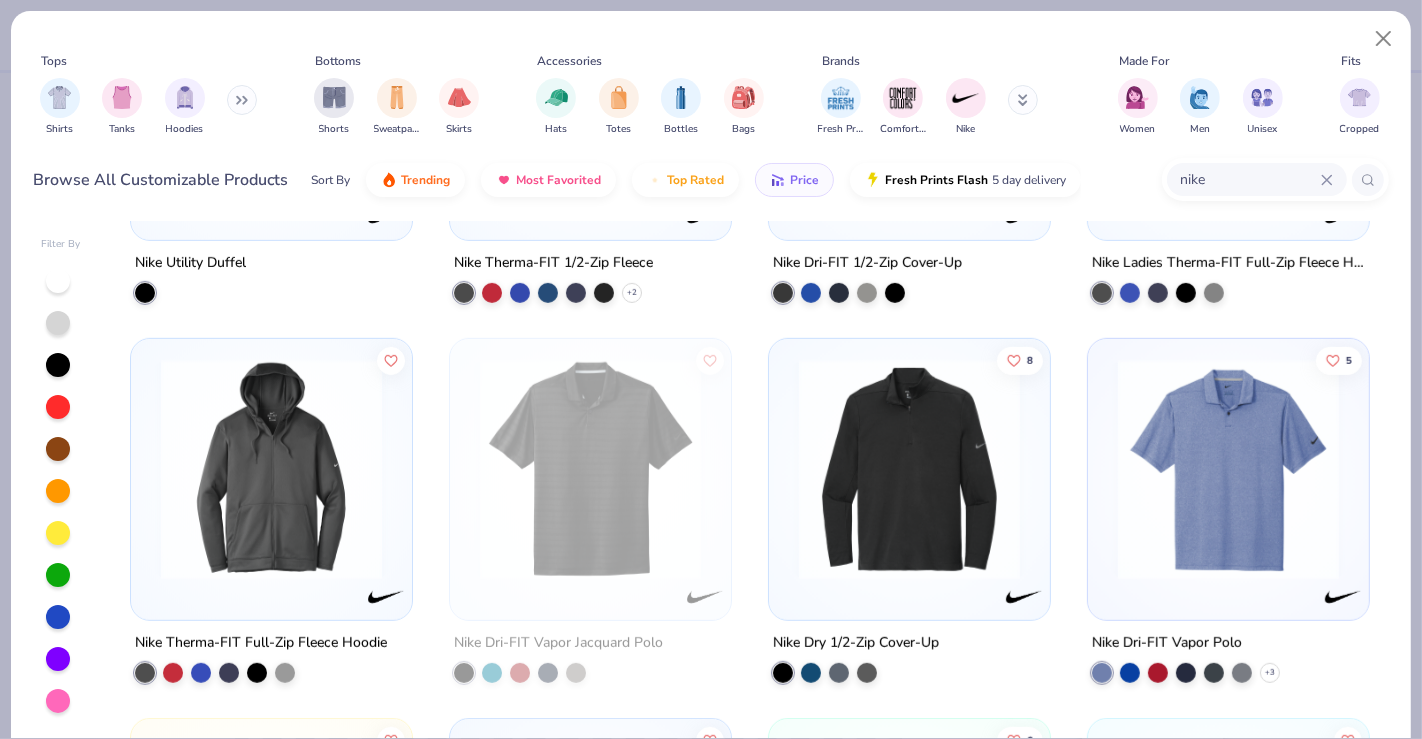 scroll, scrollTop: 1031, scrollLeft: 0, axis: vertical 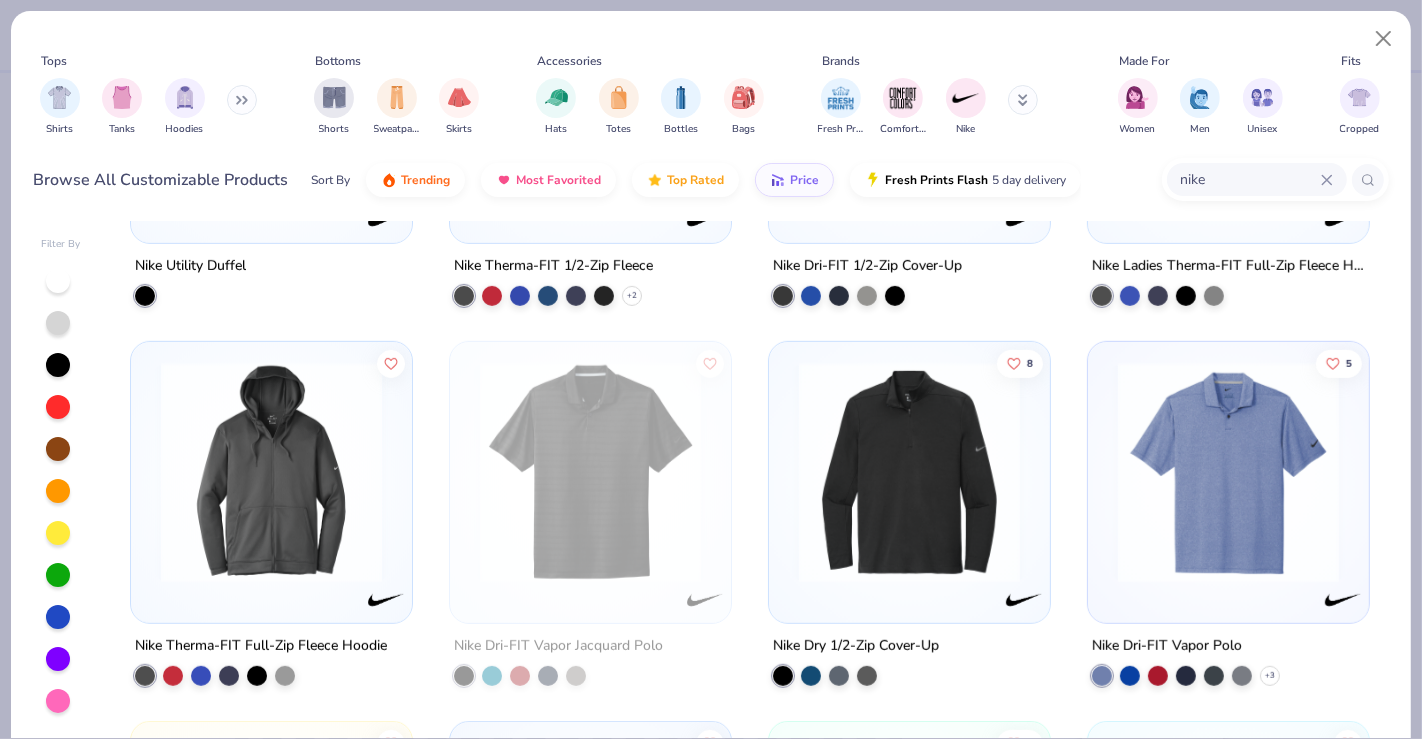 click at bounding box center [513, 472] 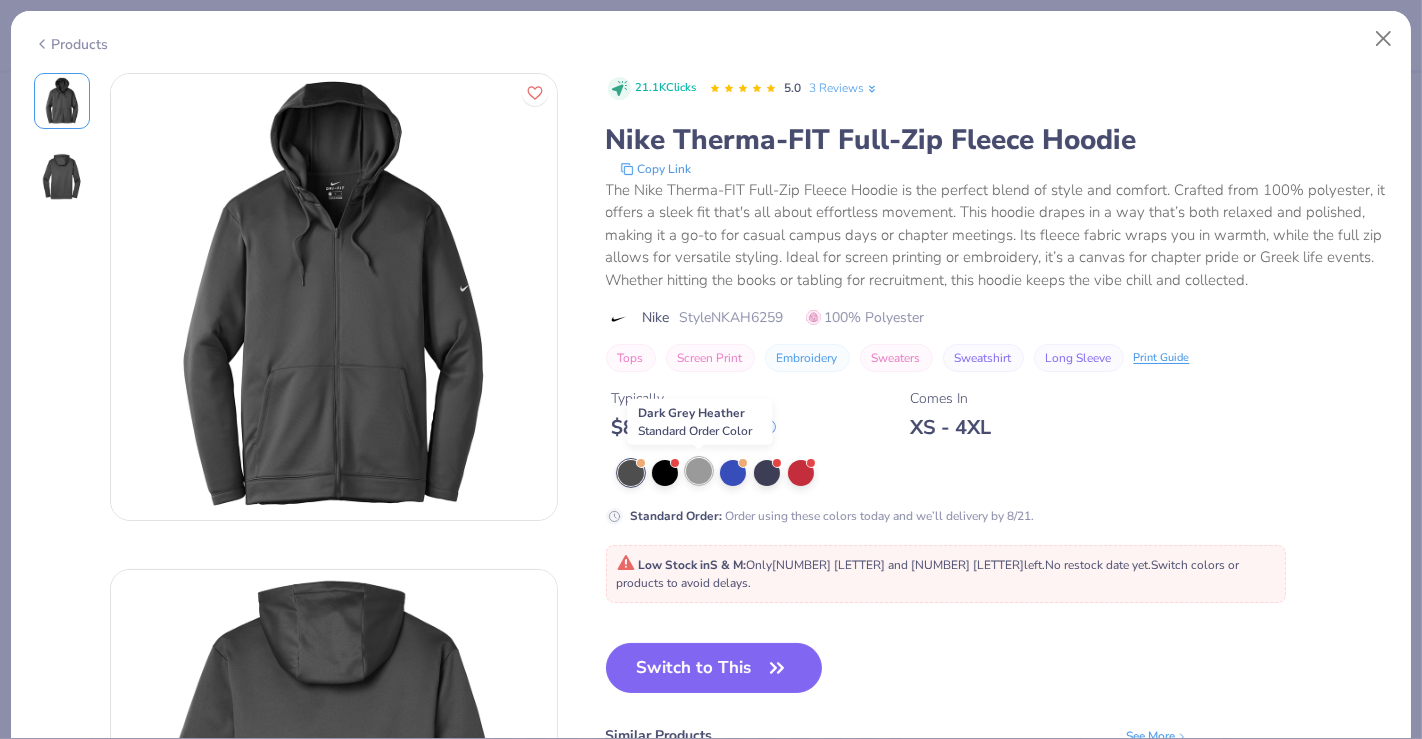 click at bounding box center [699, 471] 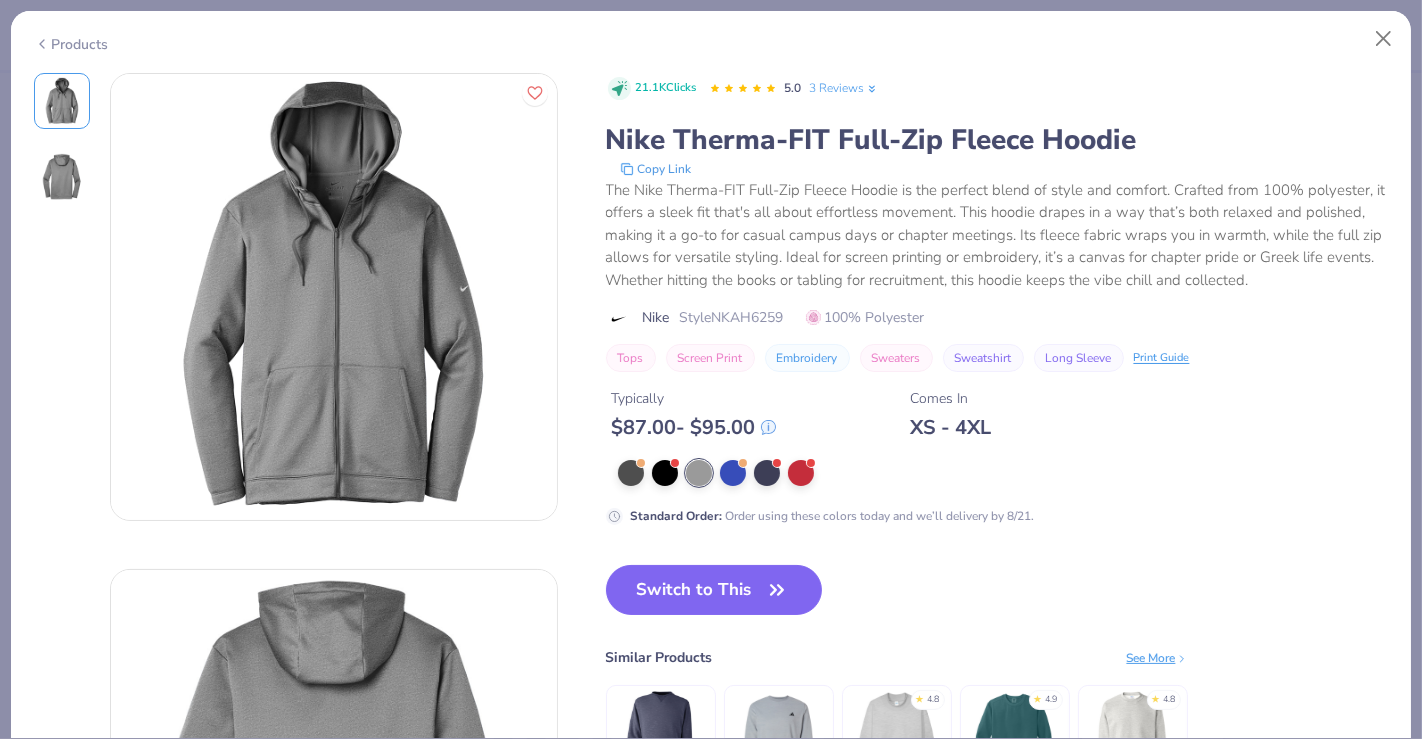 click on "Products" at bounding box center (71, 44) 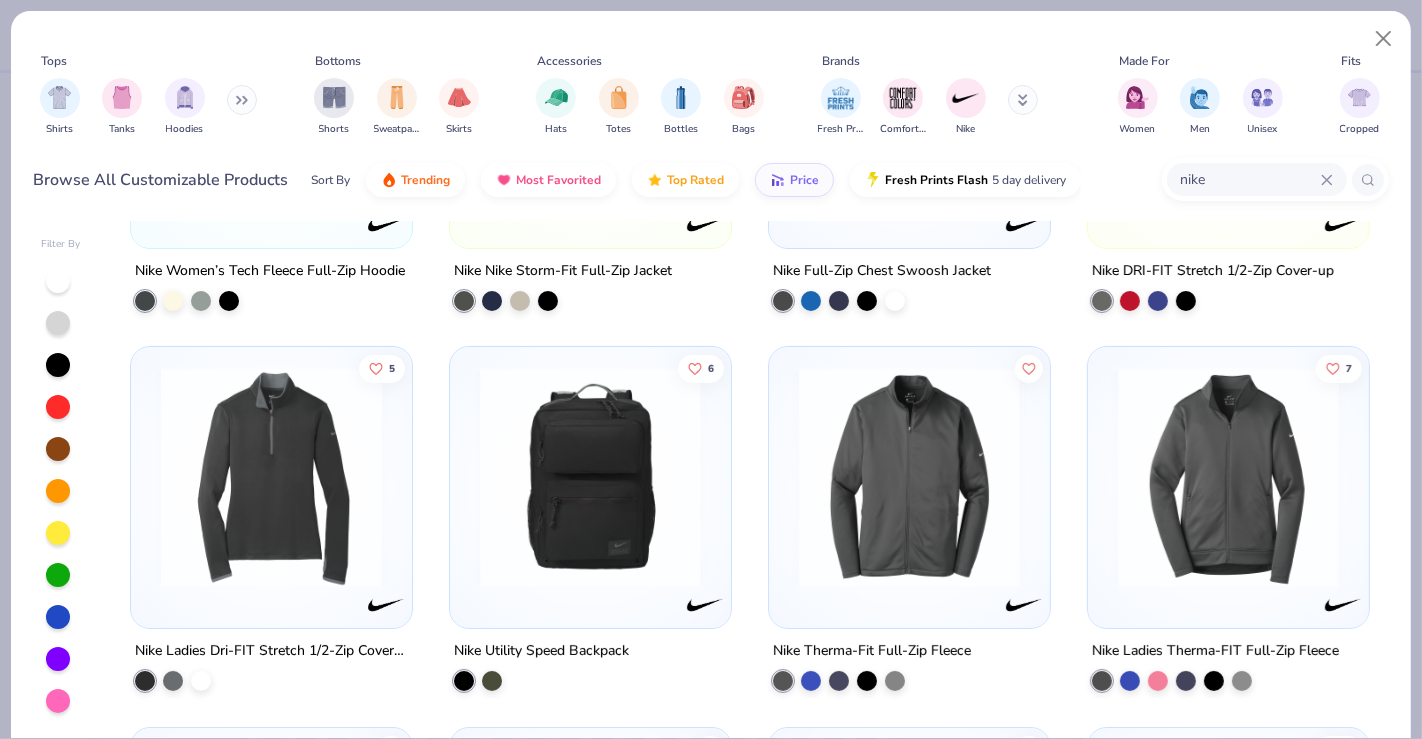 scroll, scrollTop: 264, scrollLeft: 0, axis: vertical 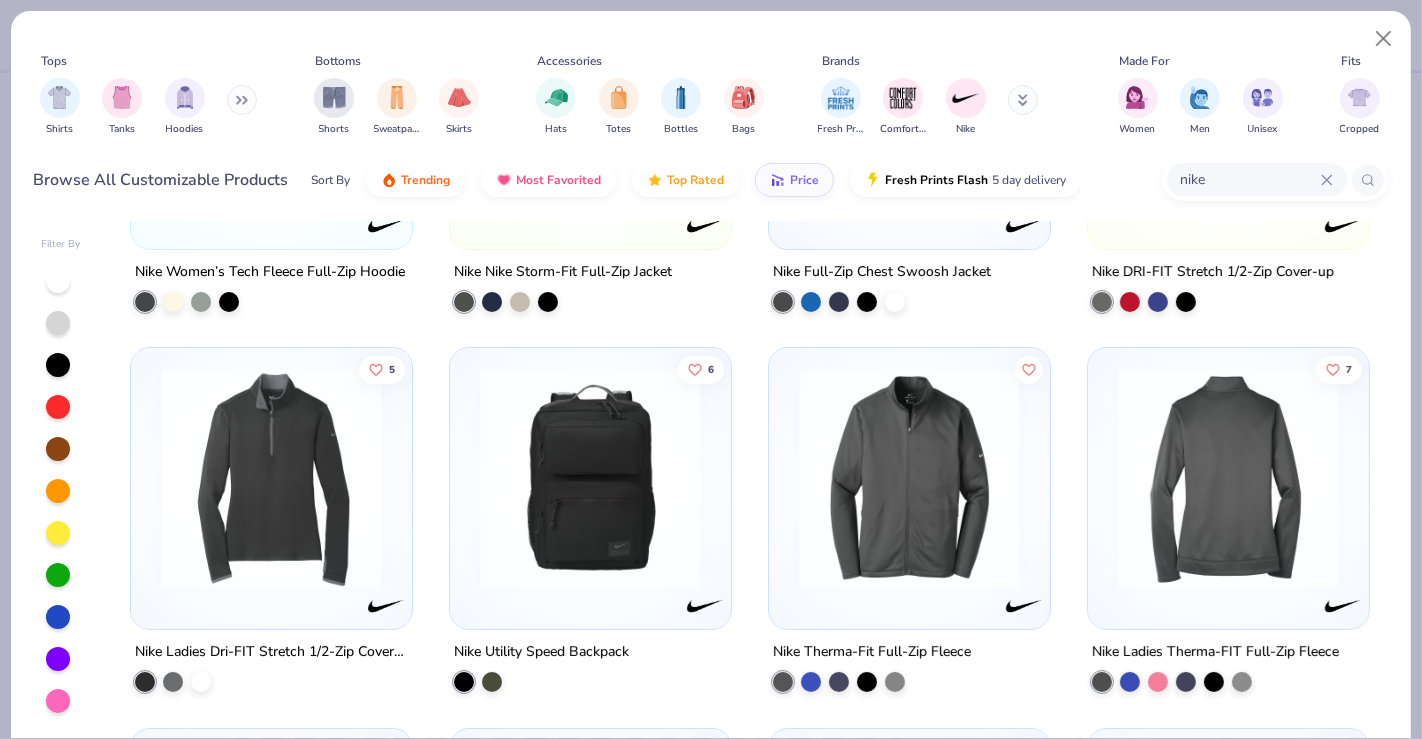 click at bounding box center (909, 478) 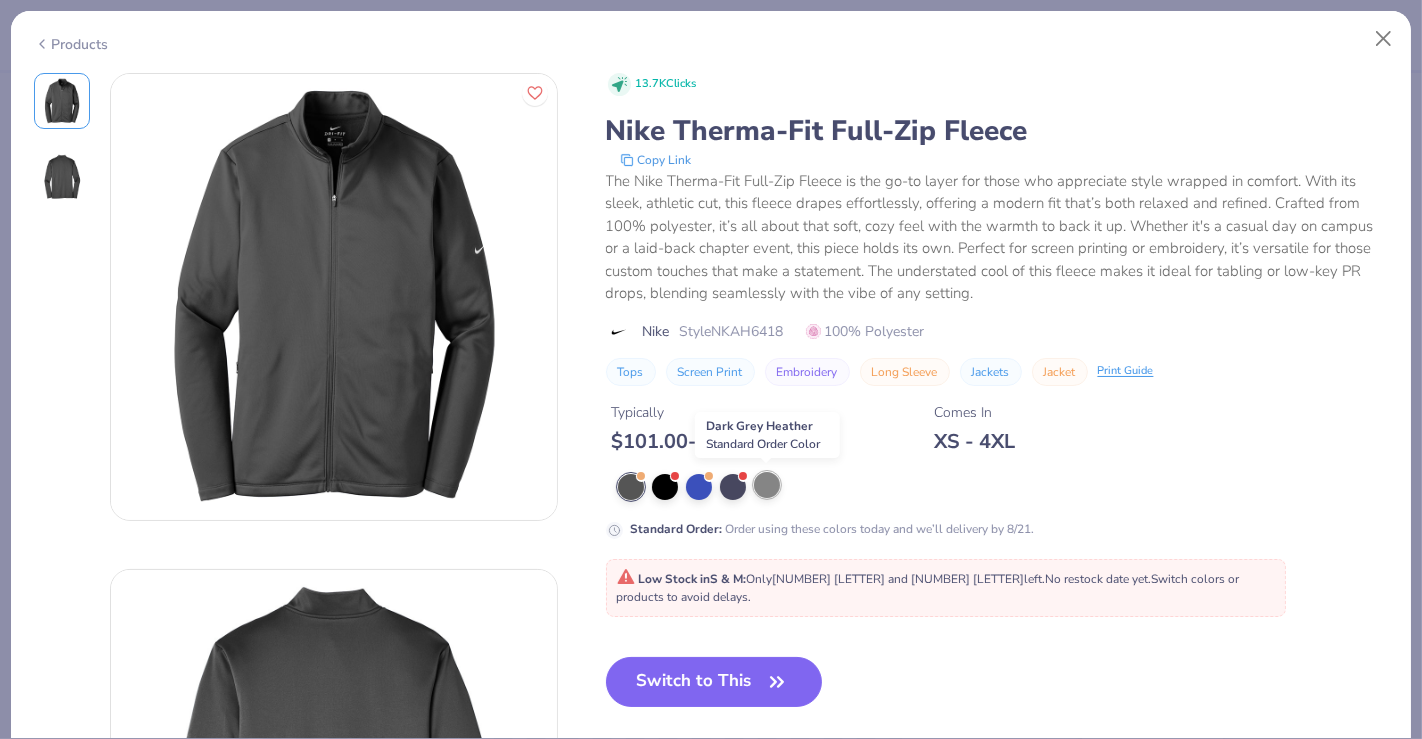 click at bounding box center (767, 485) 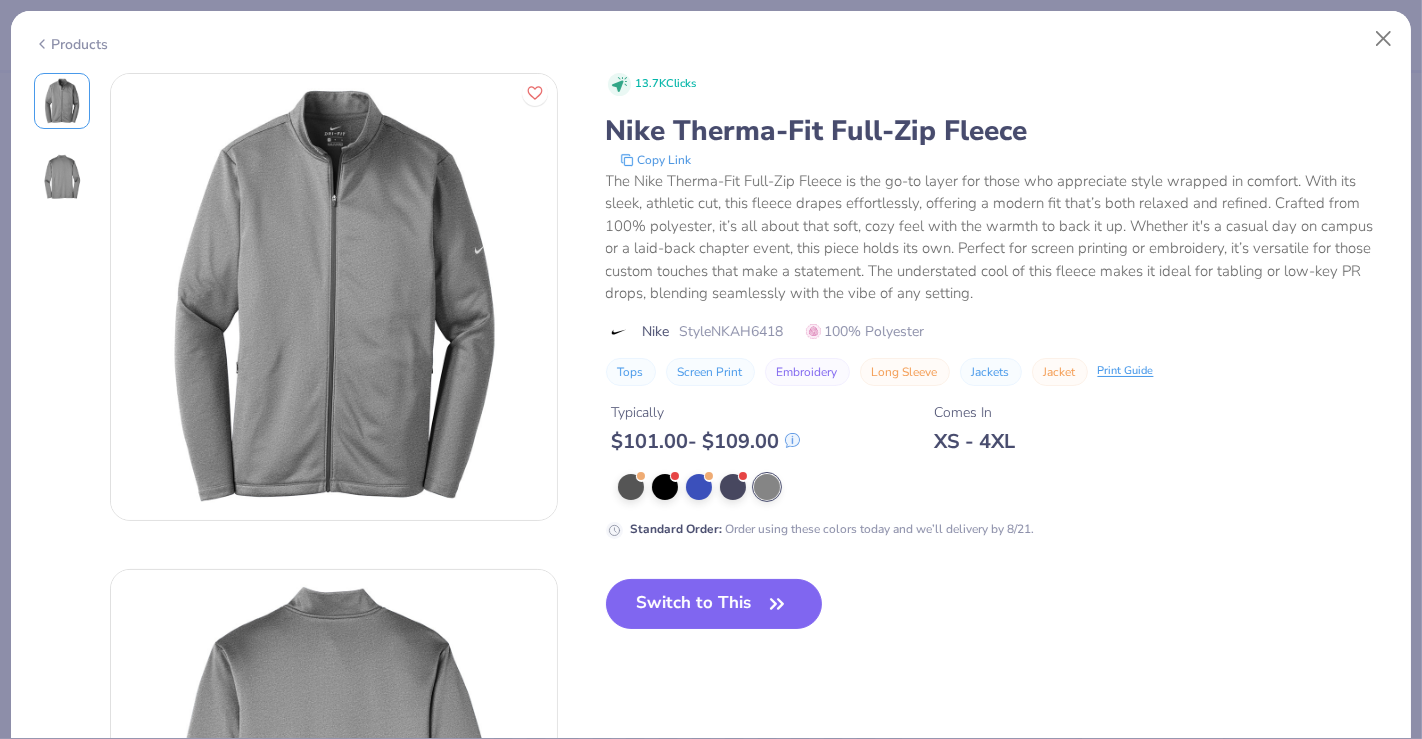 click on "Products" at bounding box center (71, 44) 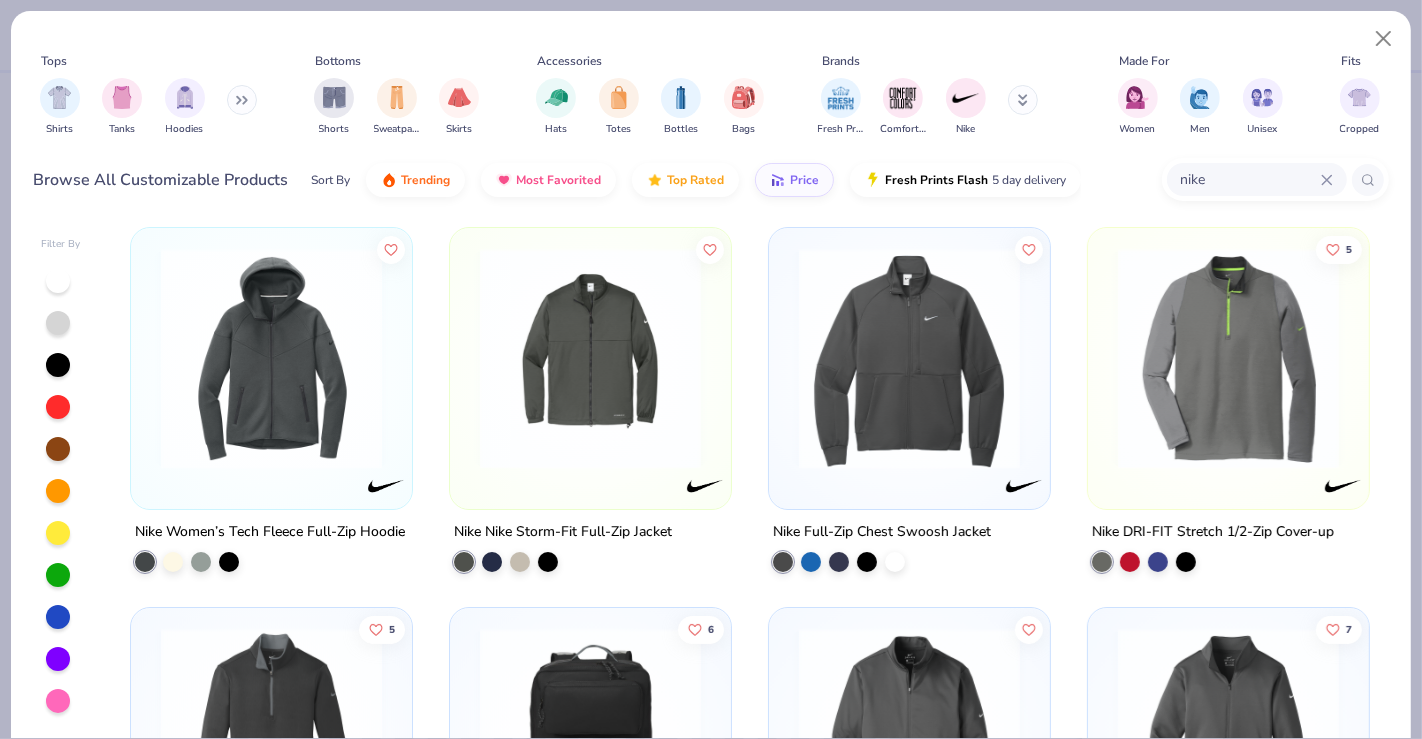 scroll, scrollTop: 0, scrollLeft: 0, axis: both 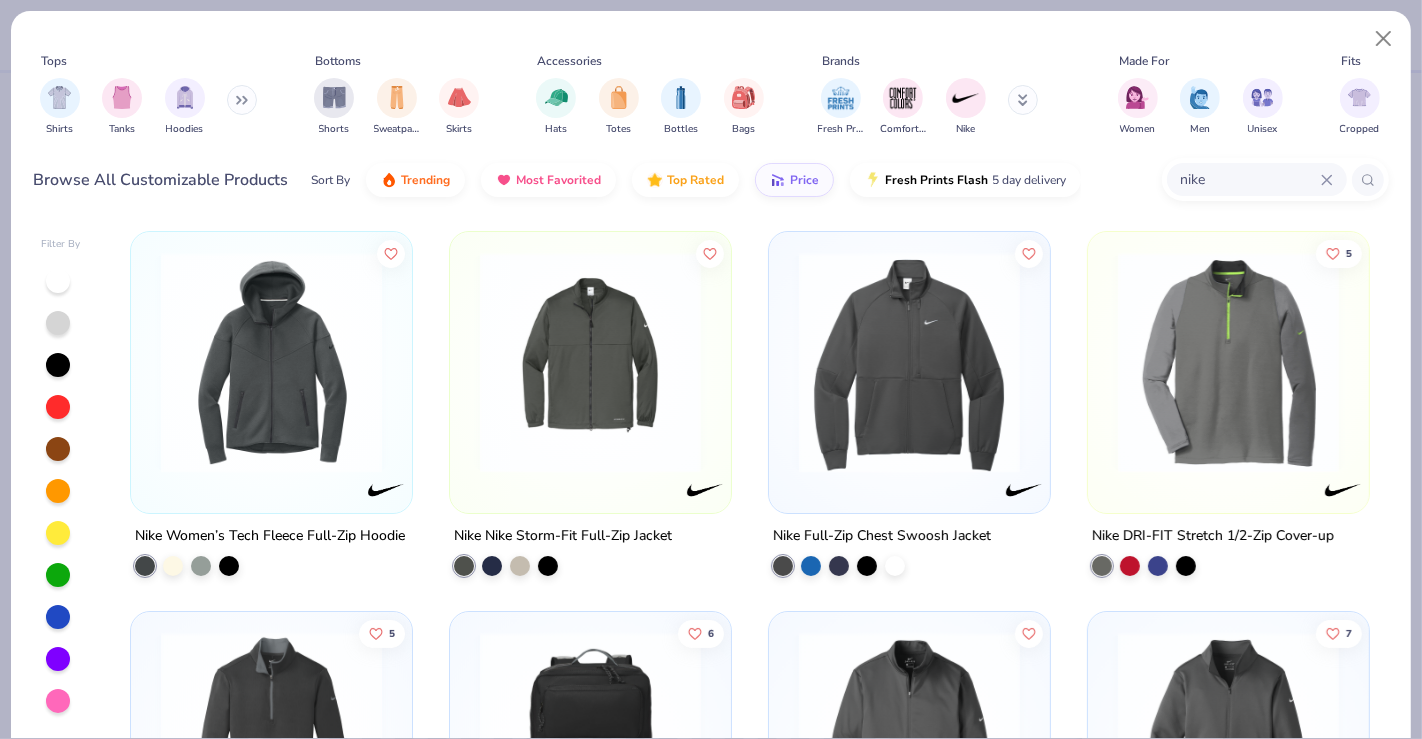 click at bounding box center (590, 362) 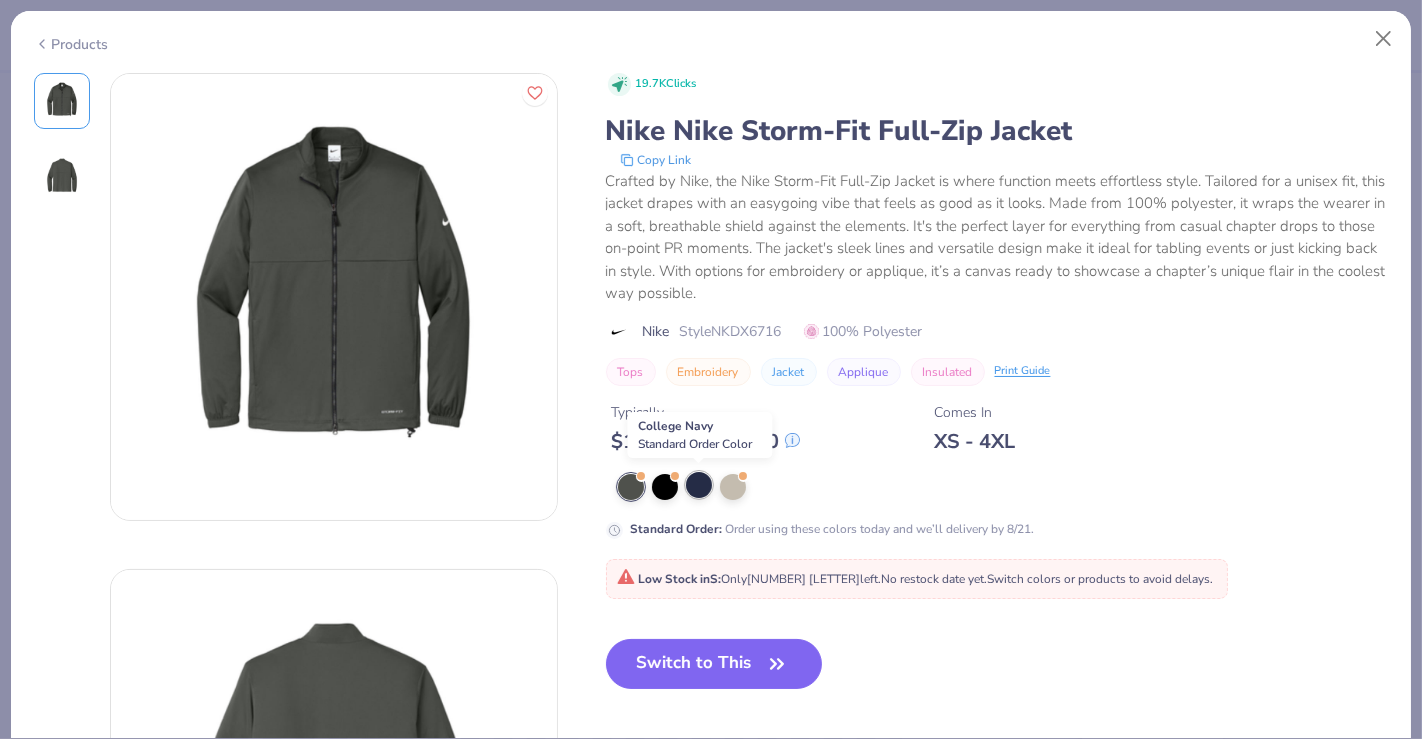 click at bounding box center (699, 485) 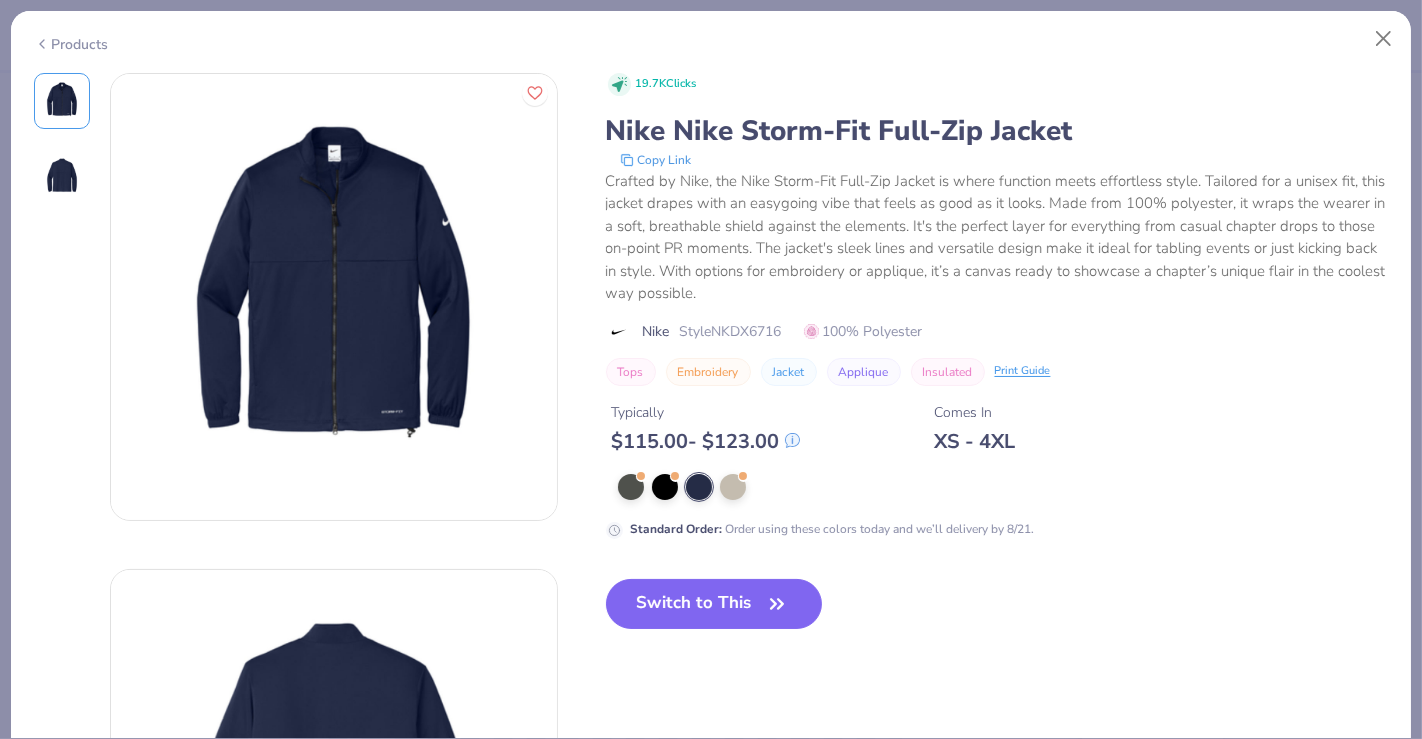 click on "Products" at bounding box center [711, 37] 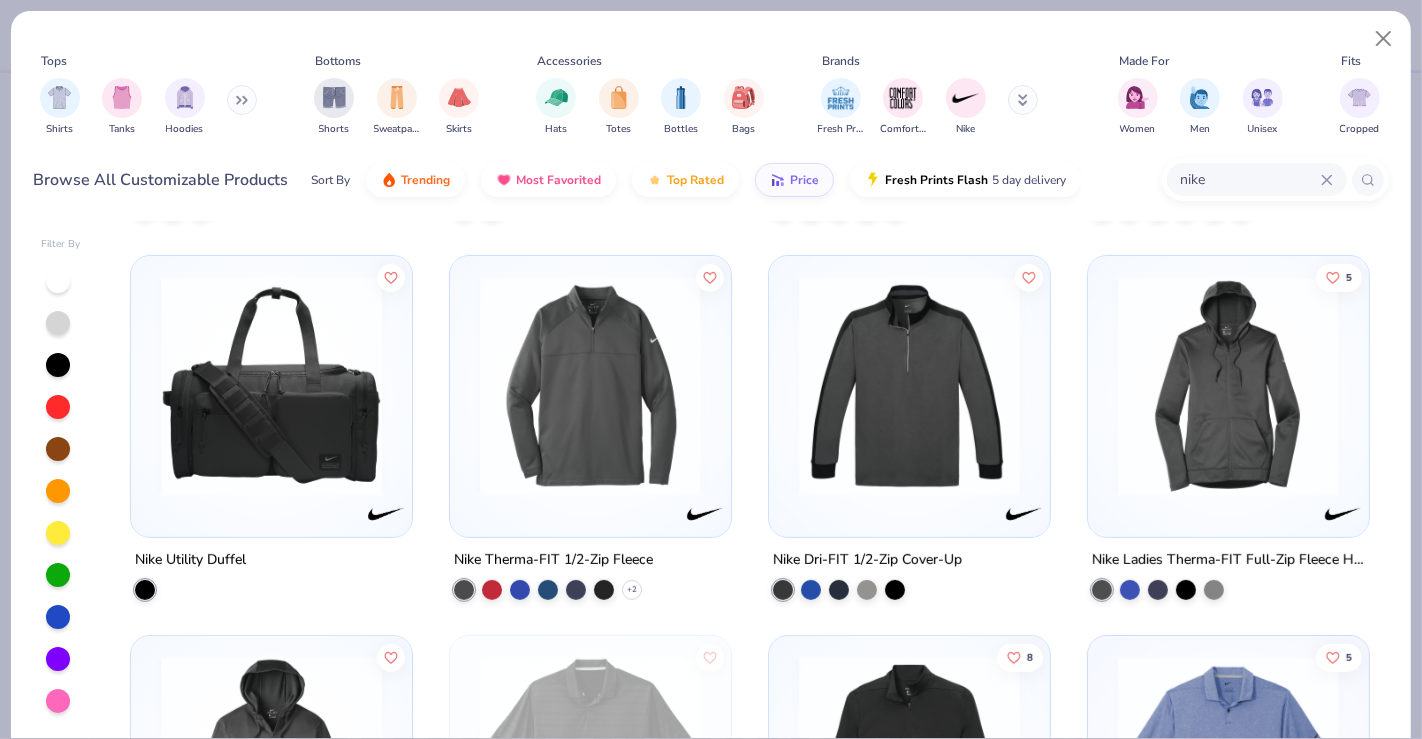 scroll, scrollTop: 737, scrollLeft: 0, axis: vertical 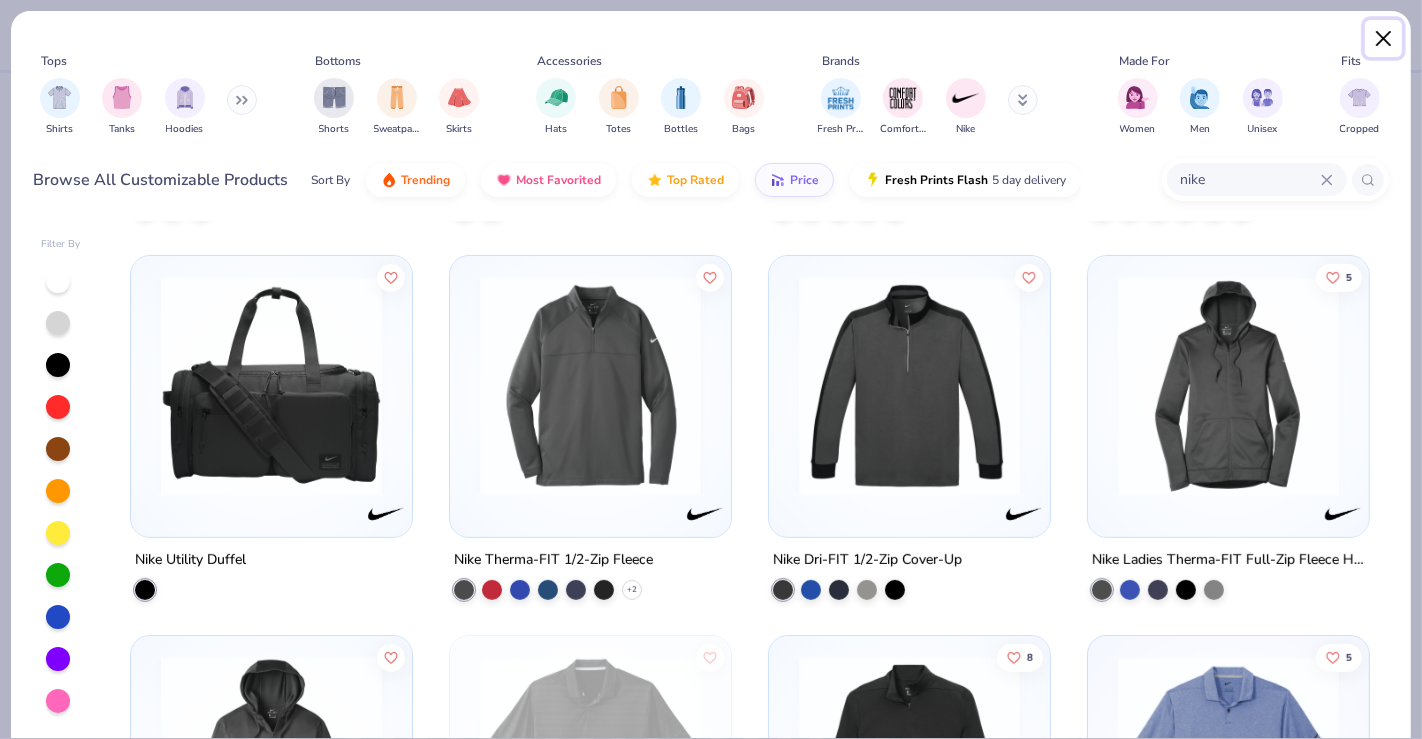 click at bounding box center (1384, 39) 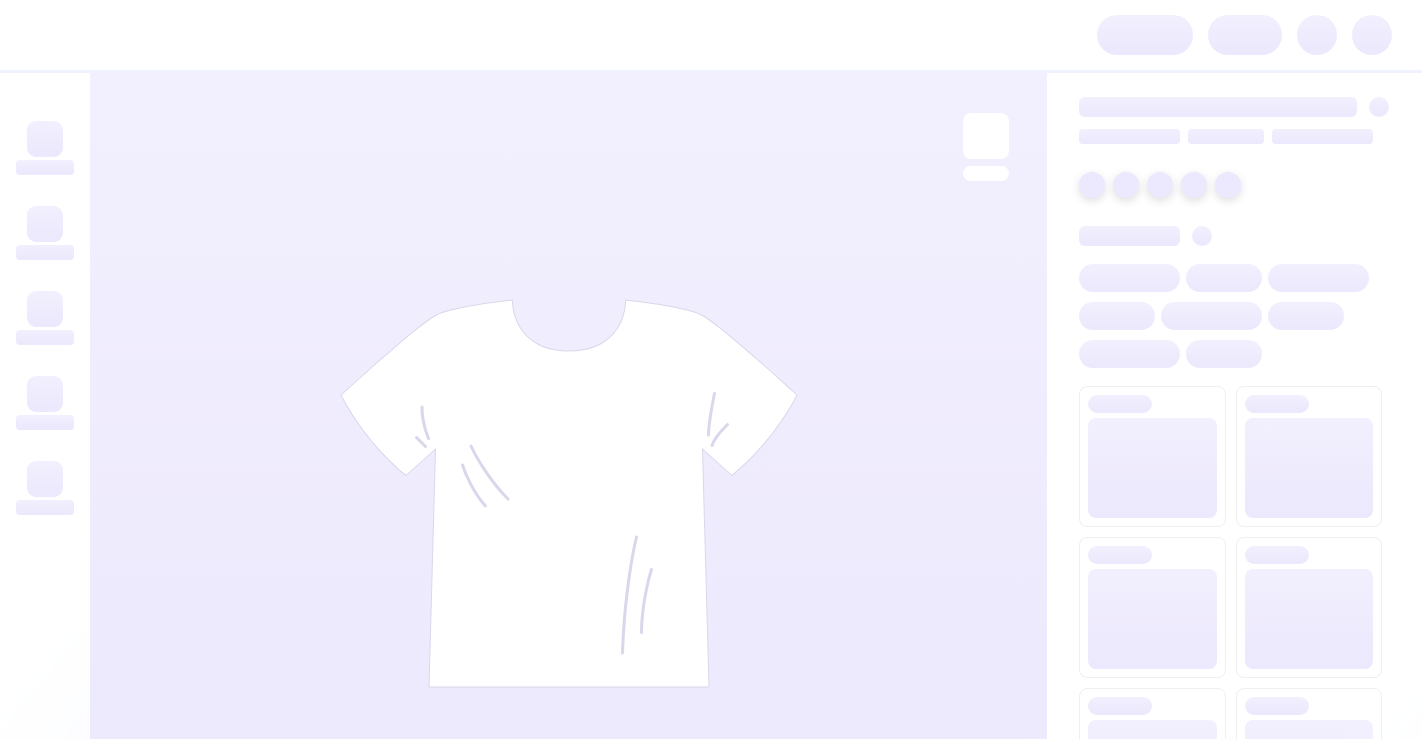 scroll, scrollTop: 0, scrollLeft: 0, axis: both 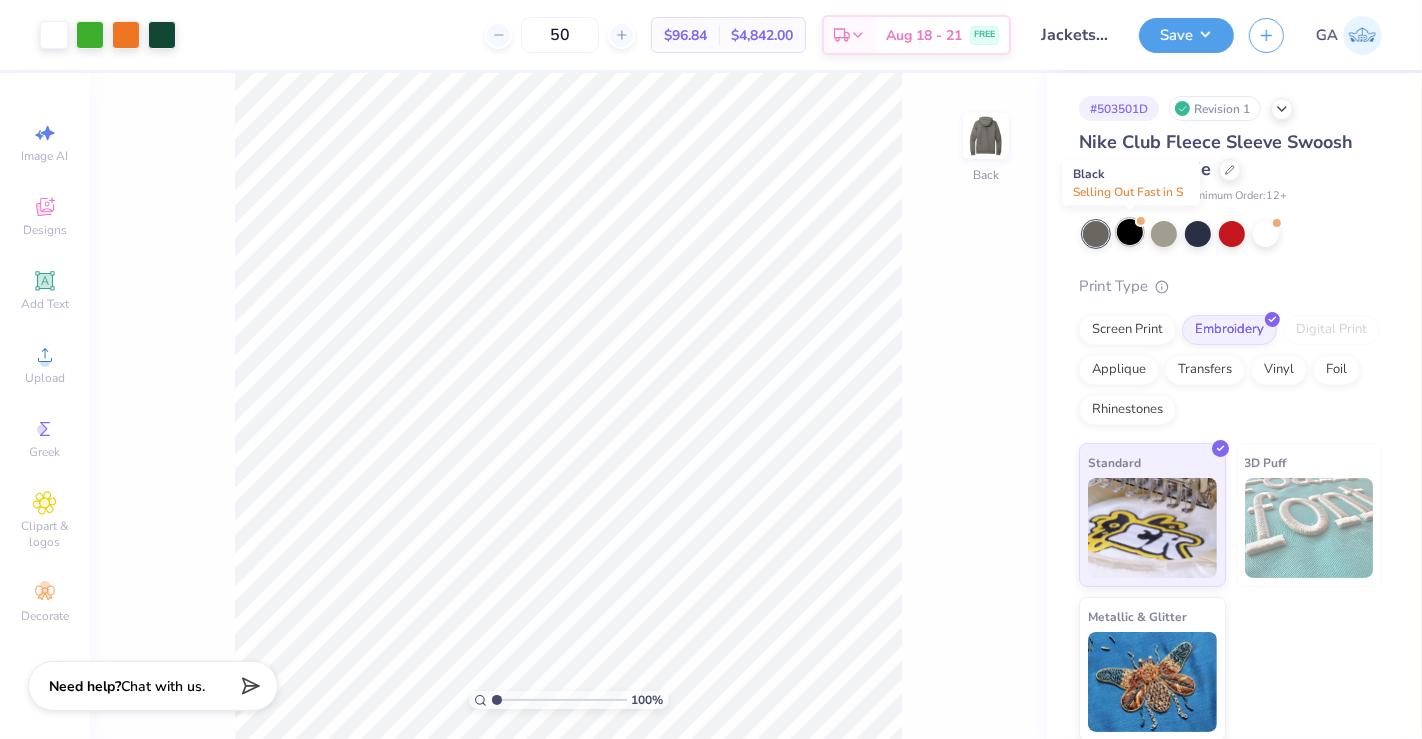 click at bounding box center [1130, 232] 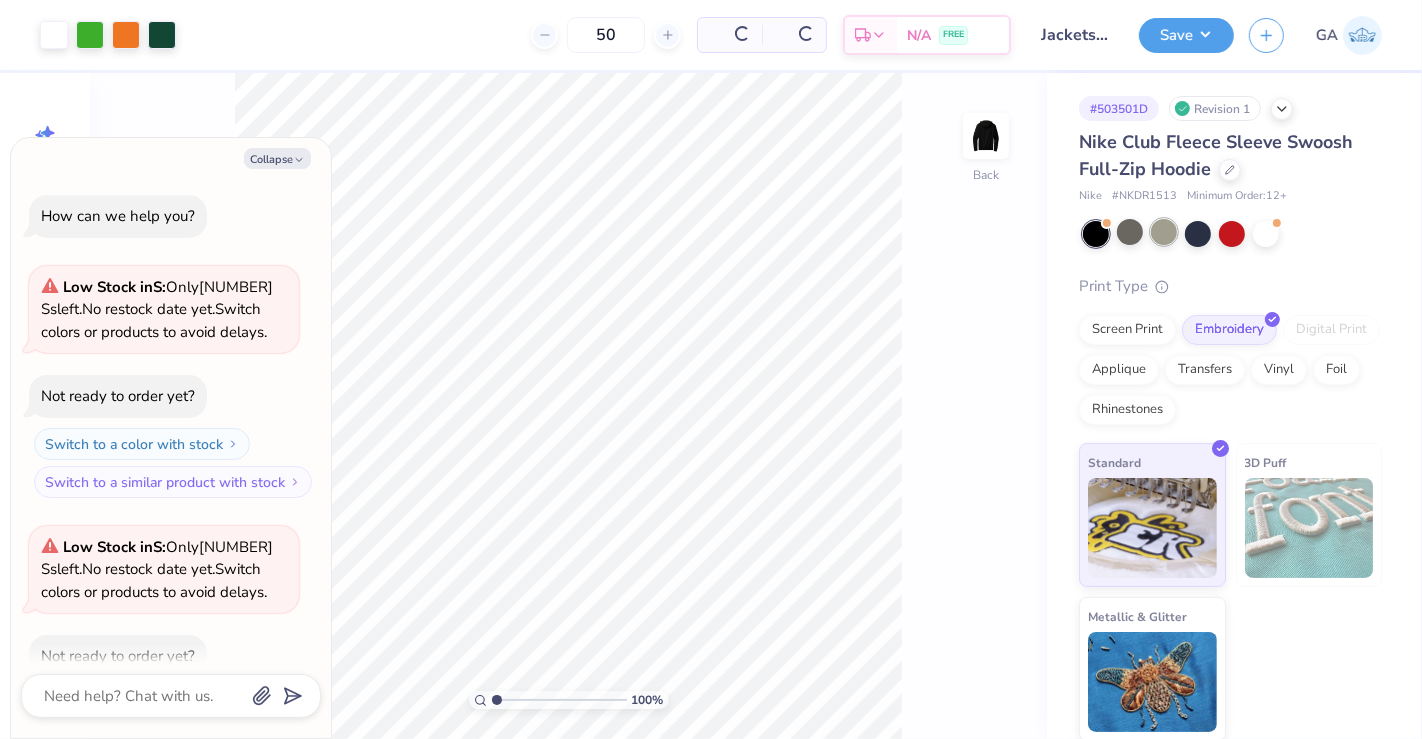 scroll, scrollTop: 108, scrollLeft: 0, axis: vertical 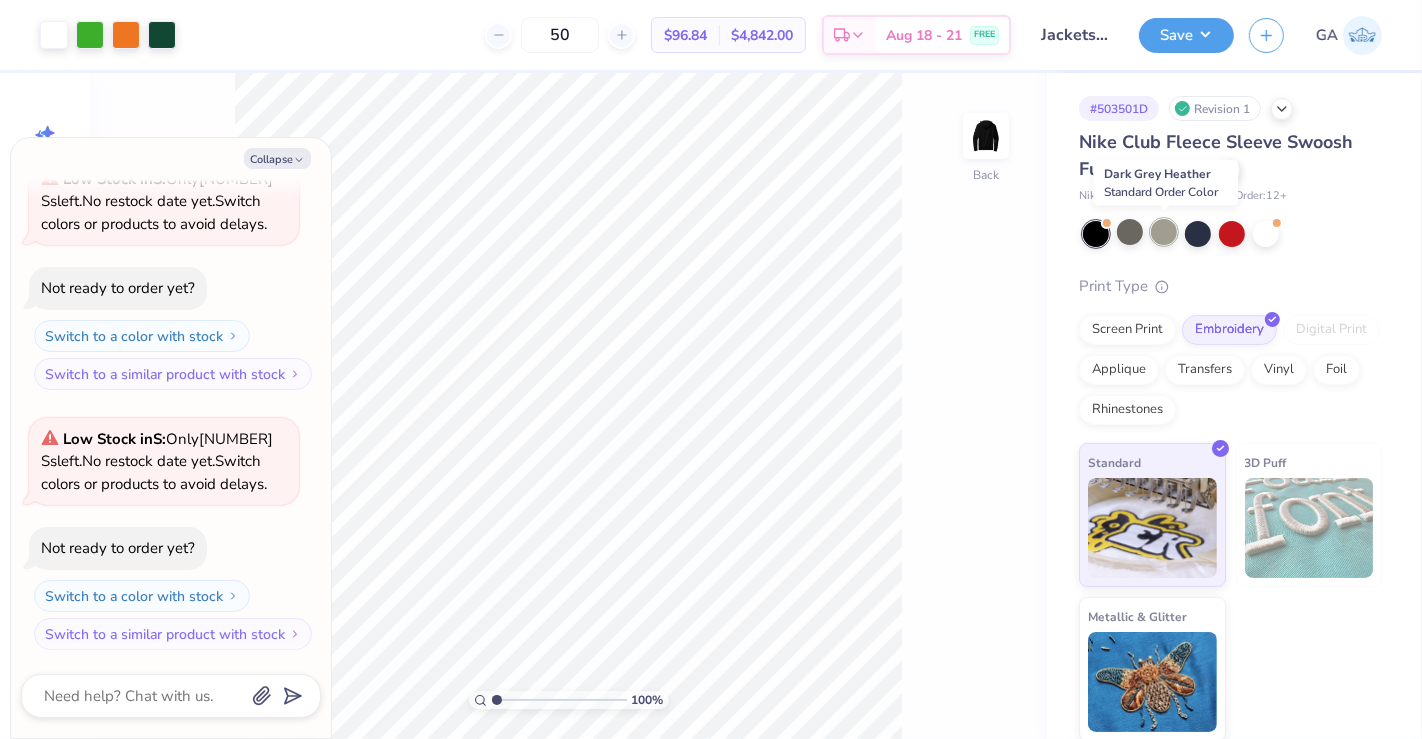 click at bounding box center [1164, 232] 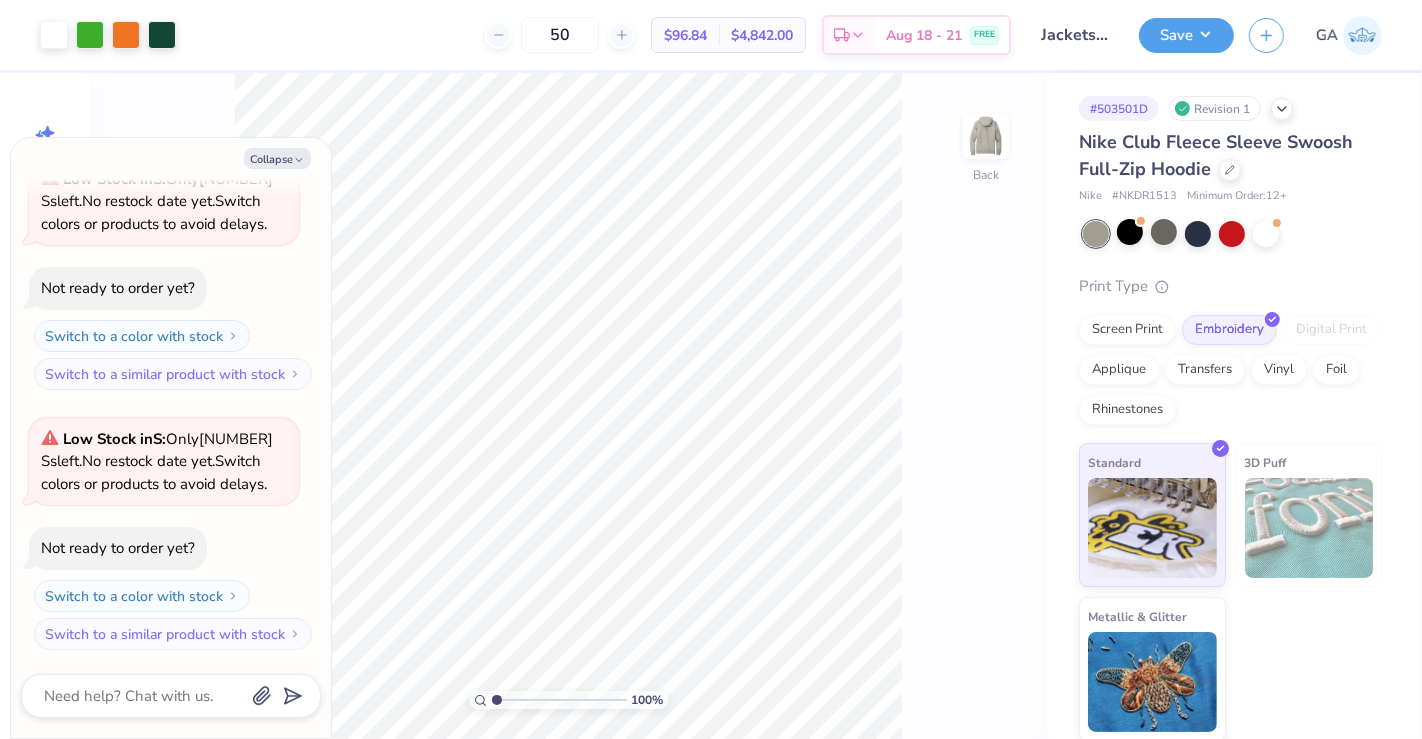 click at bounding box center [1232, 234] 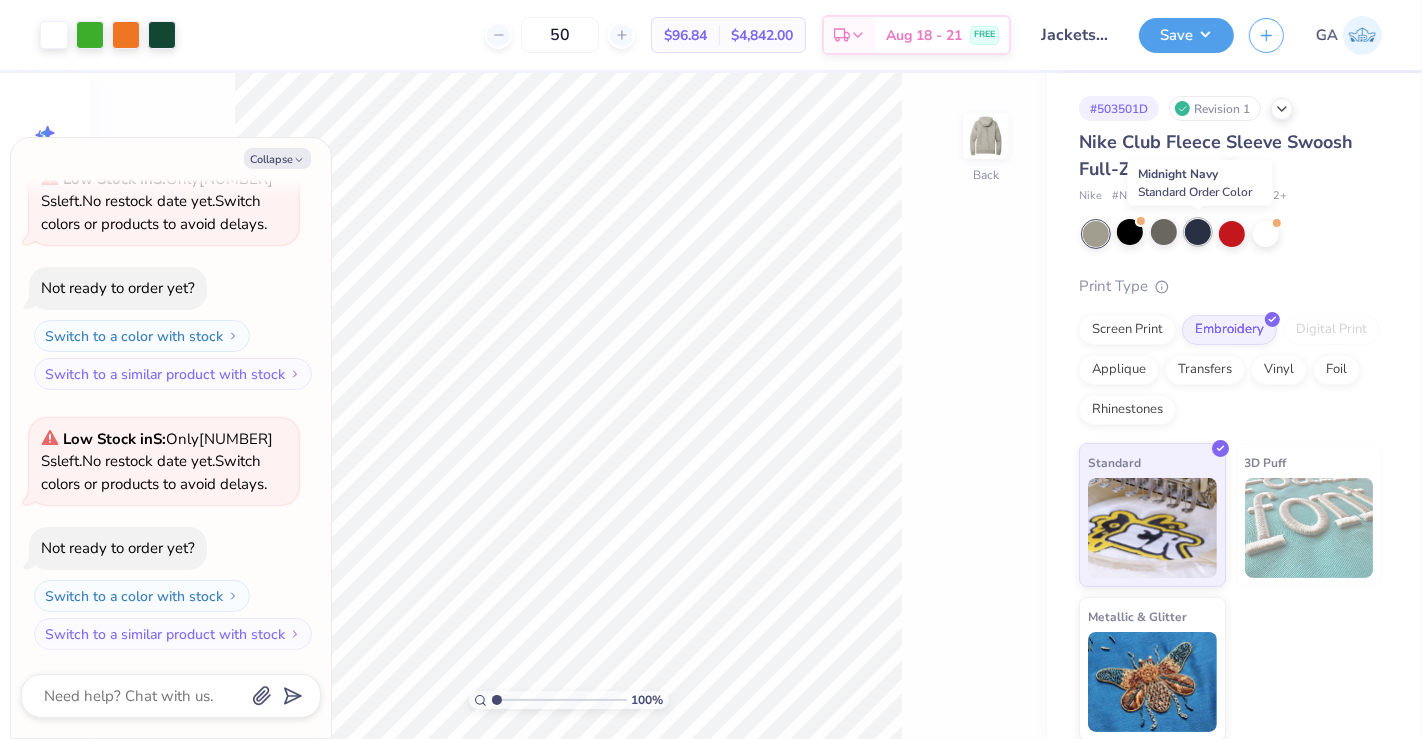 click at bounding box center [1198, 232] 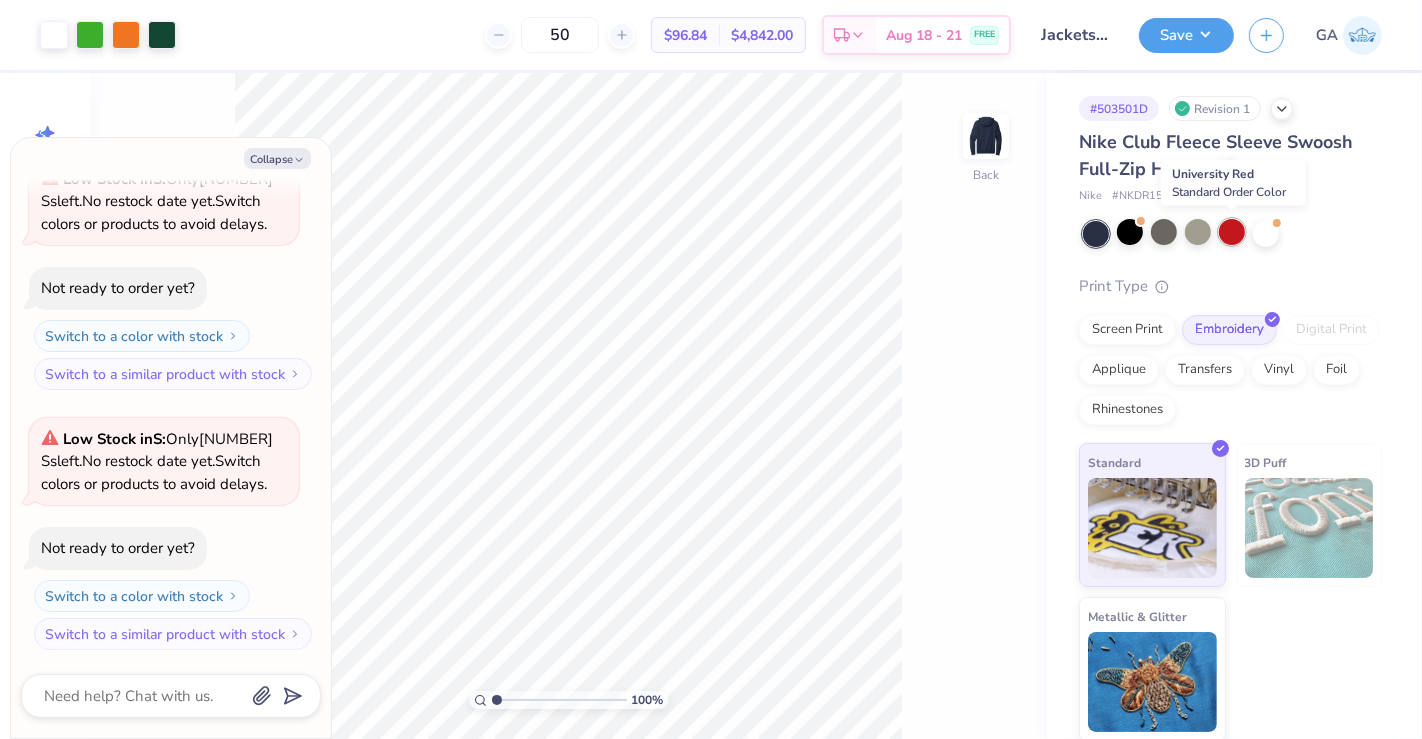 click at bounding box center [1232, 232] 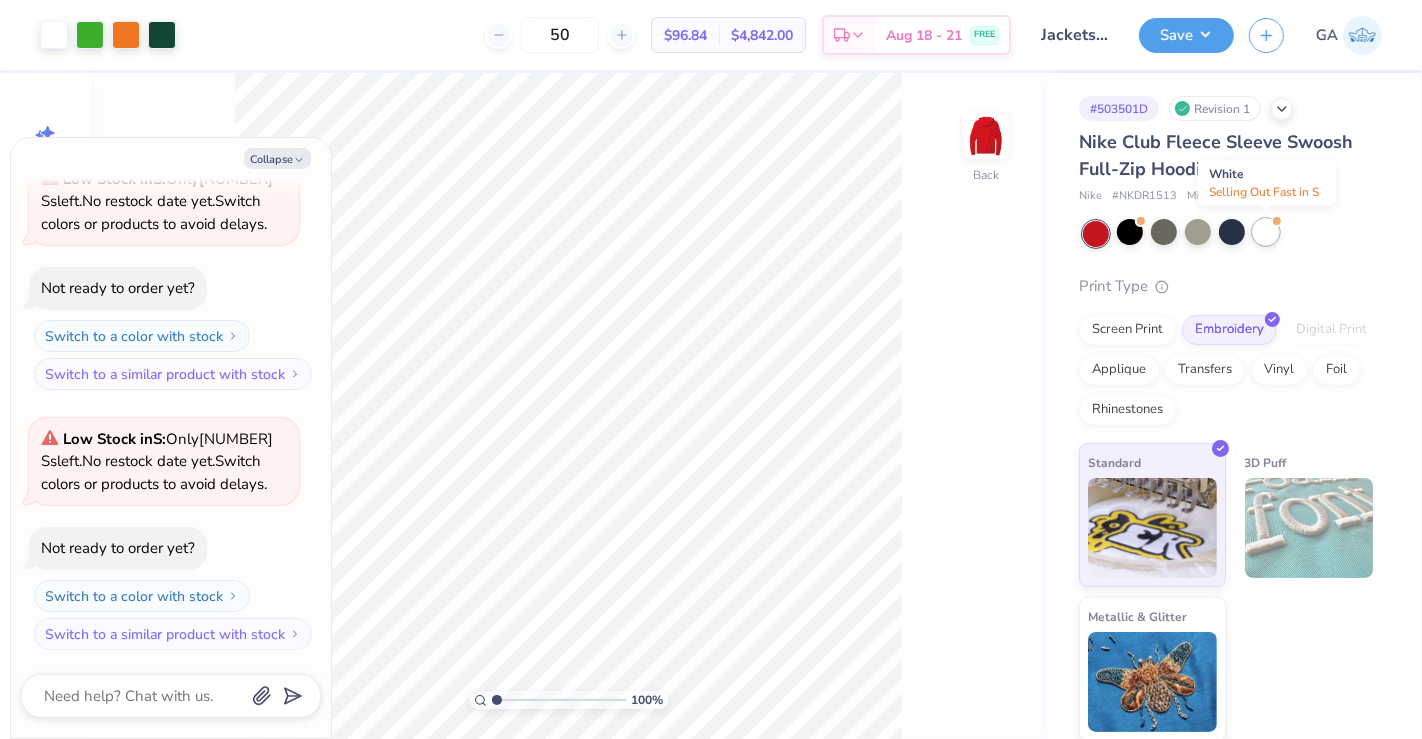 click at bounding box center [1266, 232] 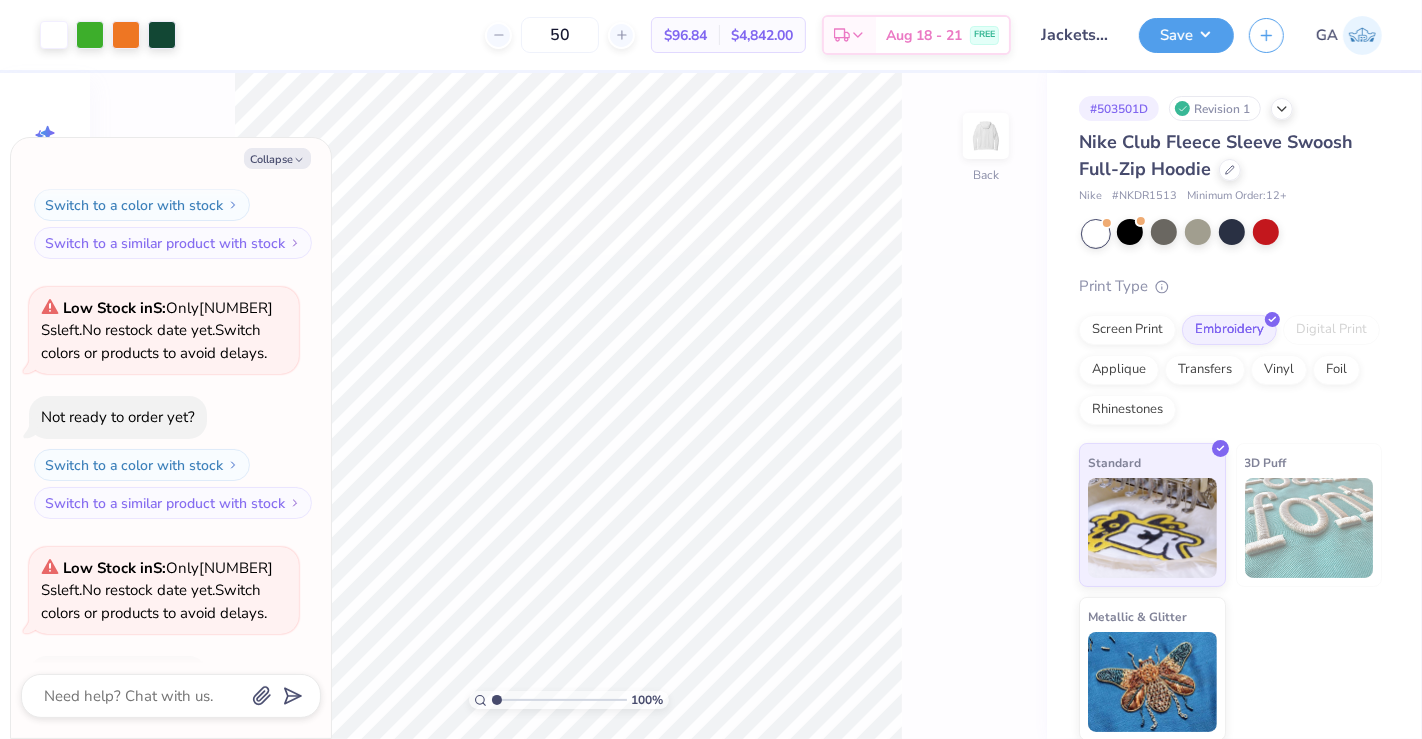 scroll, scrollTop: 368, scrollLeft: 0, axis: vertical 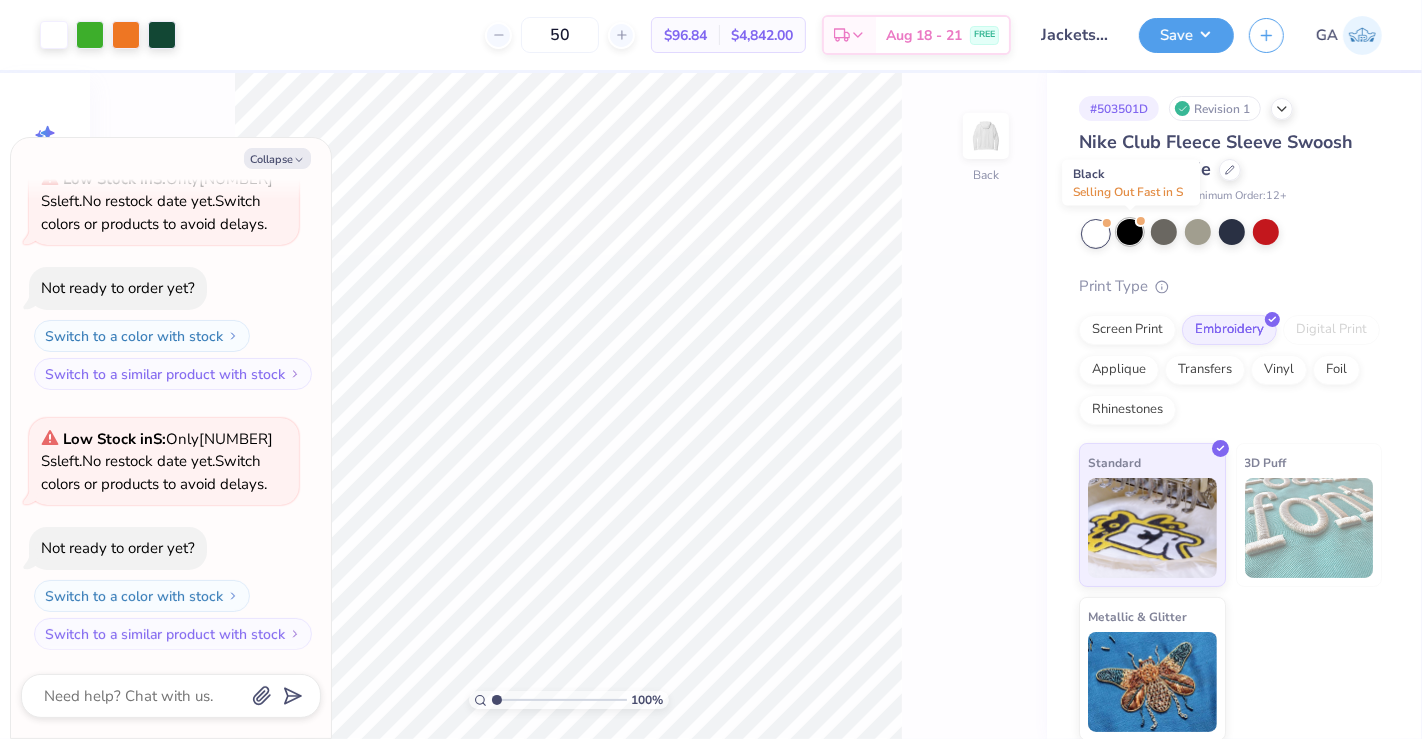 click at bounding box center (1130, 232) 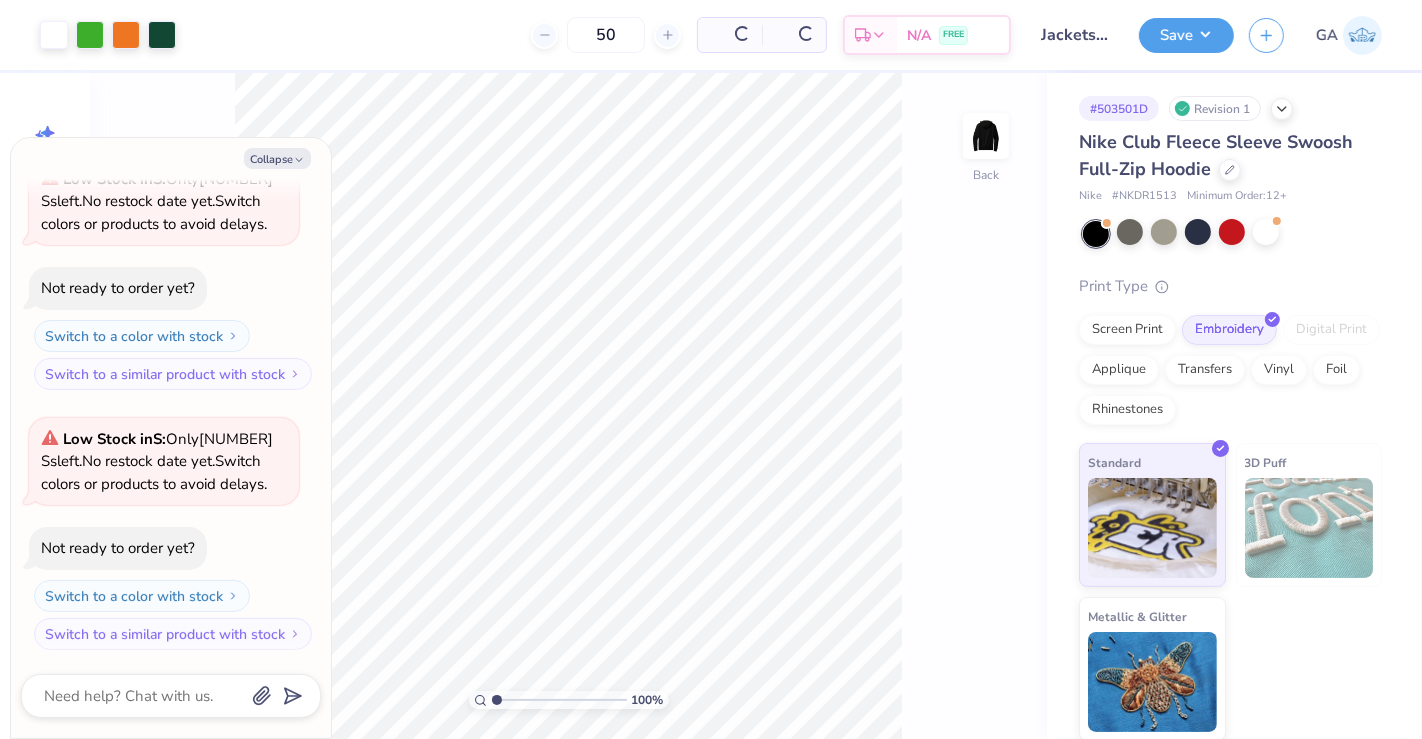 scroll, scrollTop: 628, scrollLeft: 0, axis: vertical 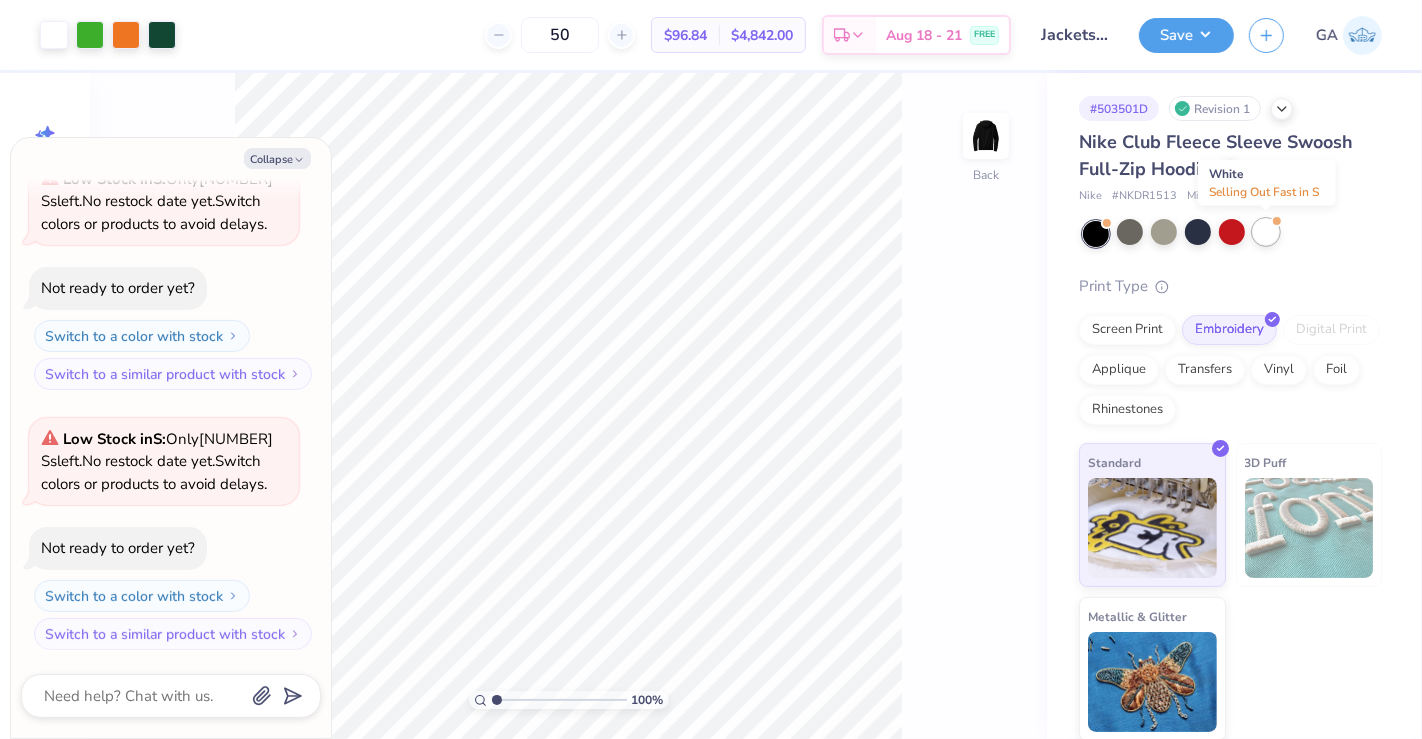 click at bounding box center [1266, 232] 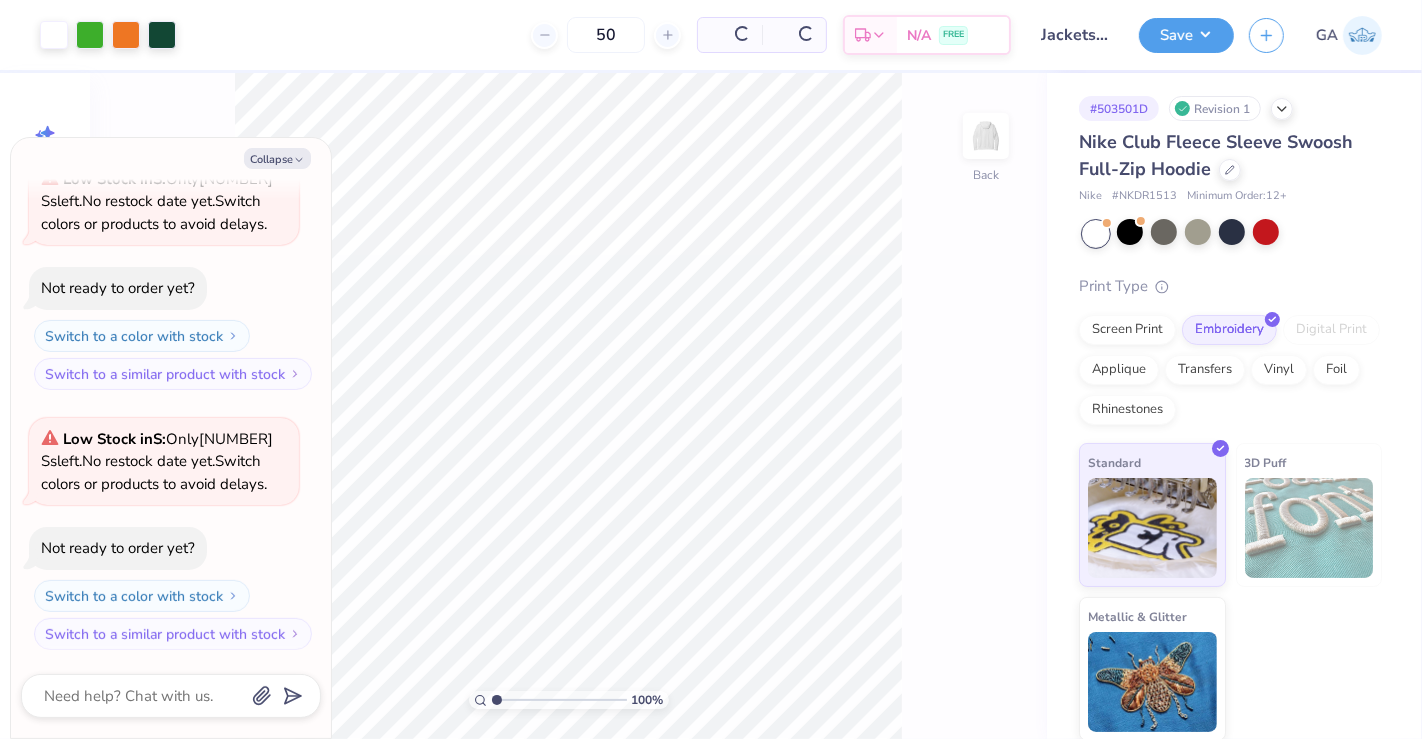 type on "x" 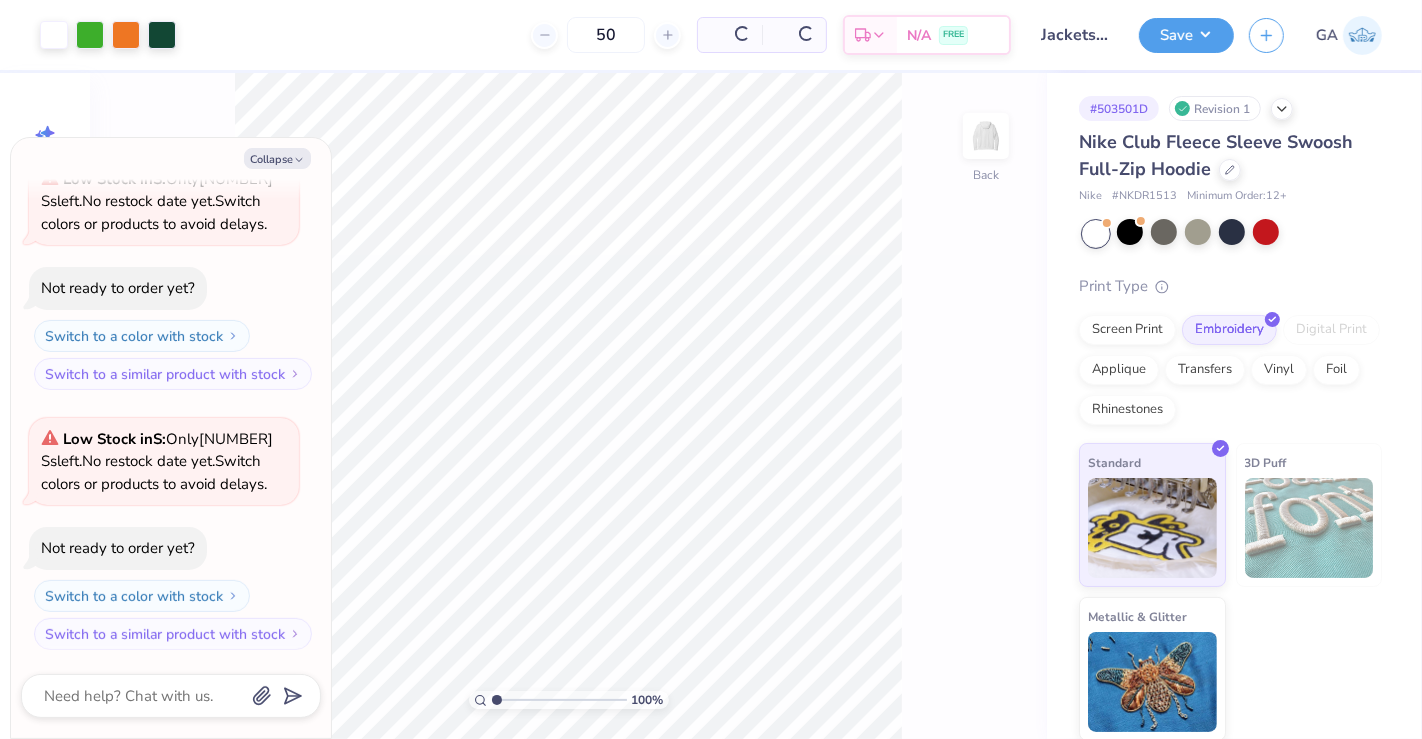 scroll, scrollTop: 888, scrollLeft: 0, axis: vertical 